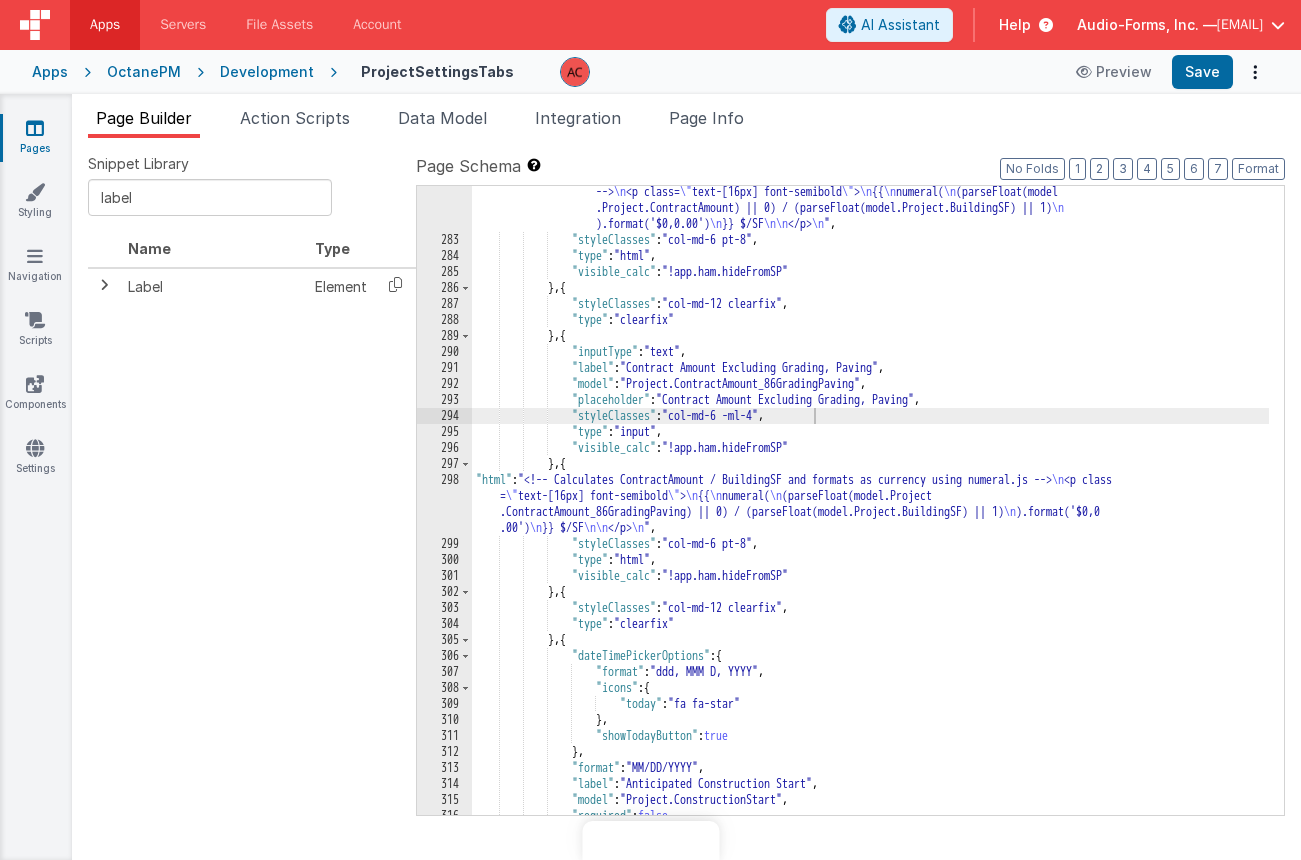 scroll, scrollTop: 0, scrollLeft: 0, axis: both 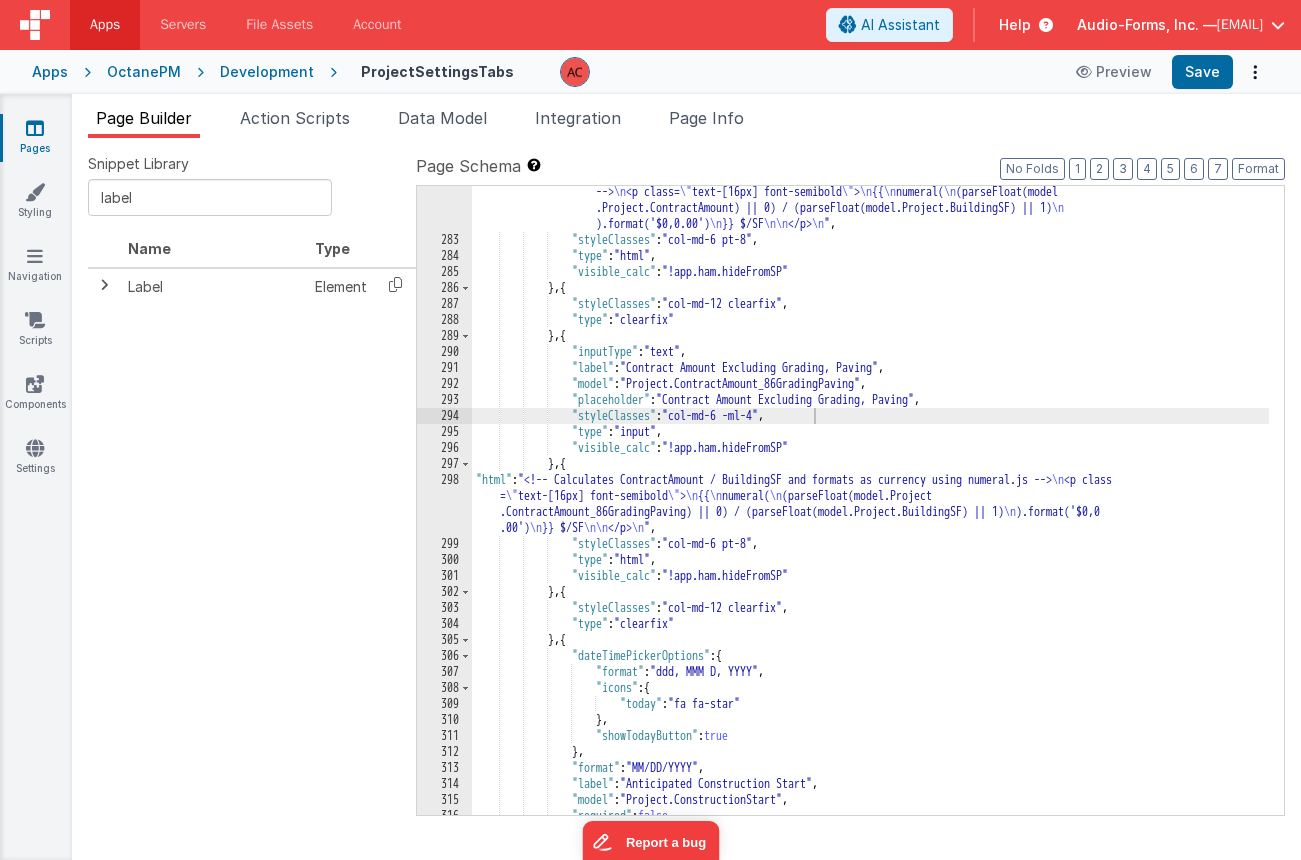 click on "Pages" at bounding box center [35, 138] 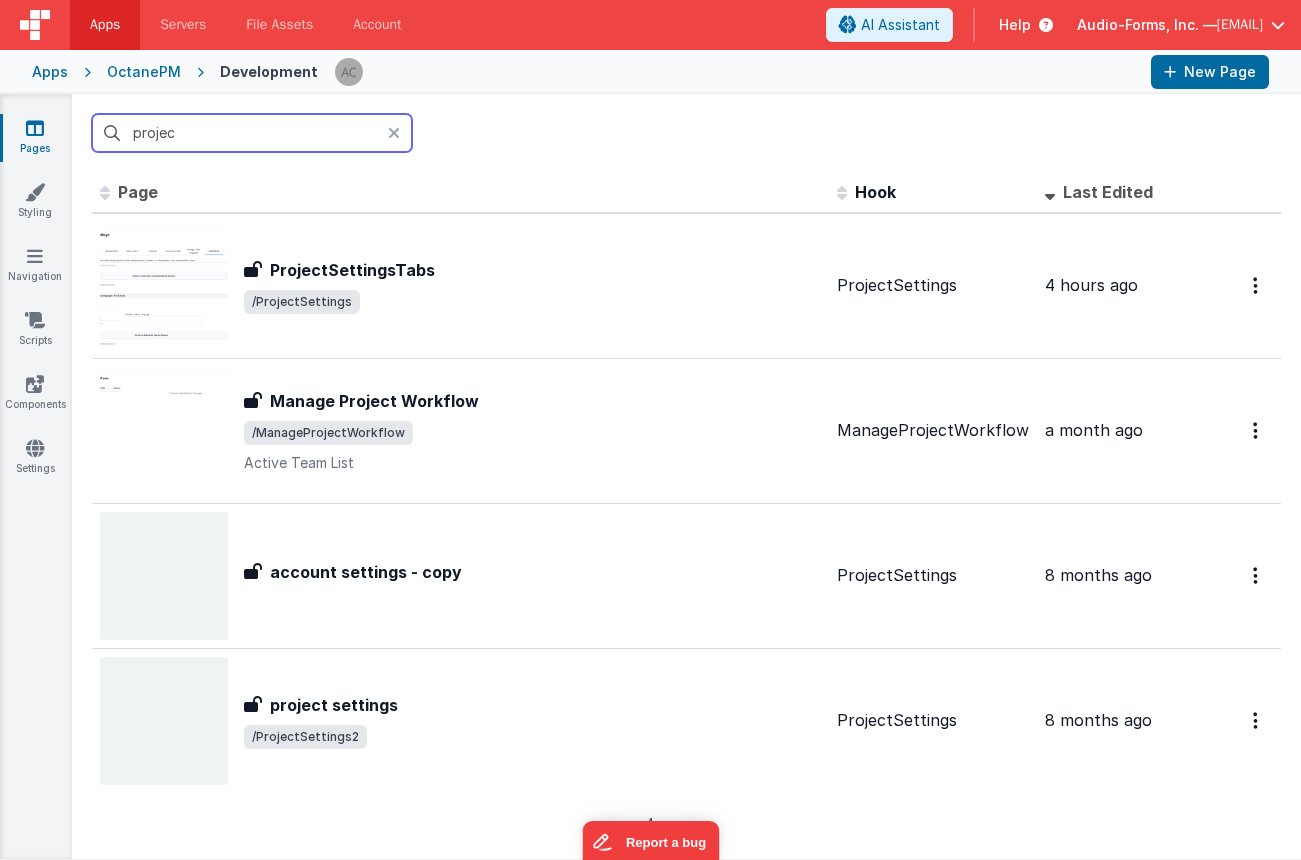 click on "projec" at bounding box center [252, 133] 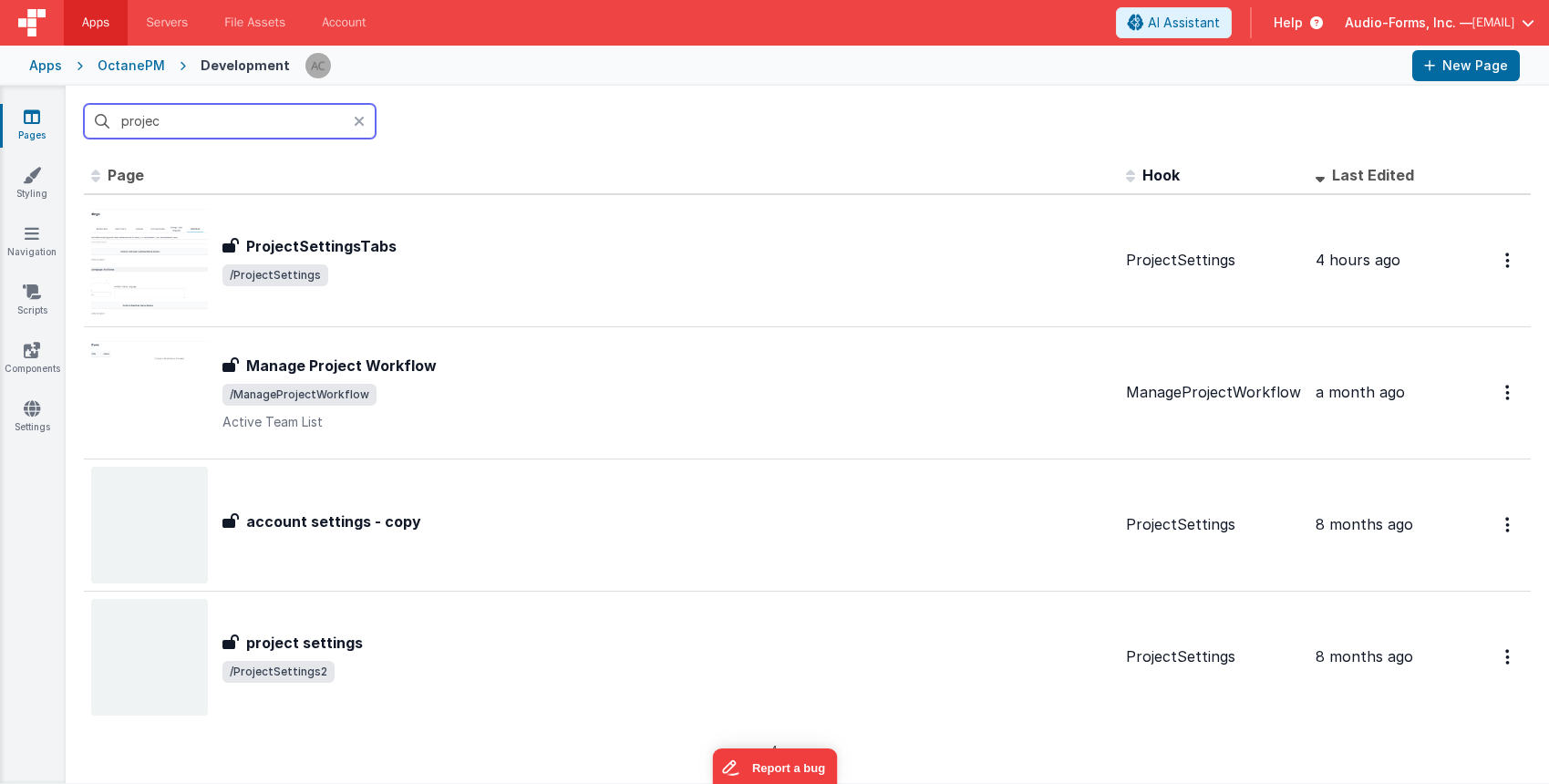 click on "projec" at bounding box center (230, 121) 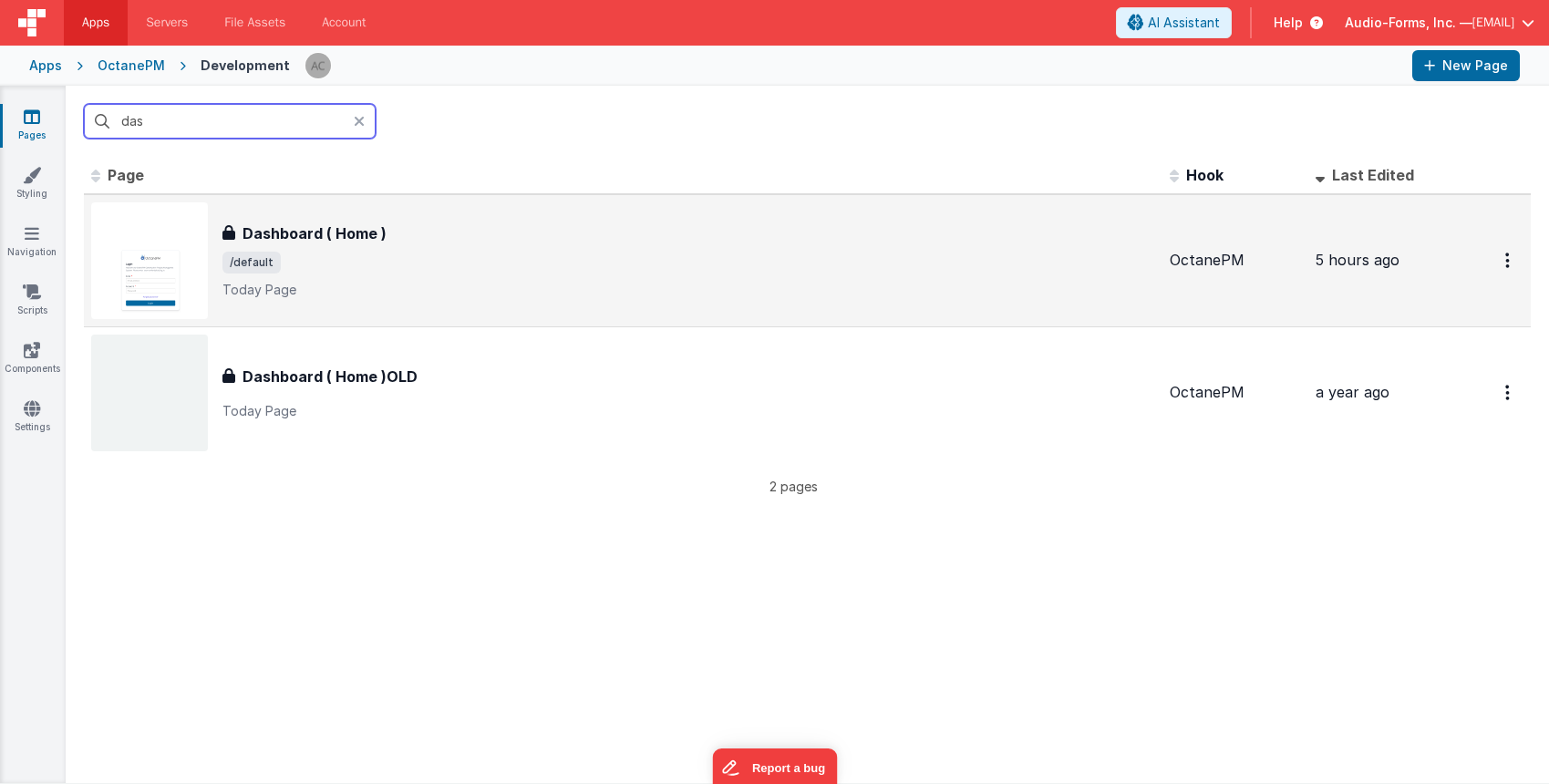 type on "das" 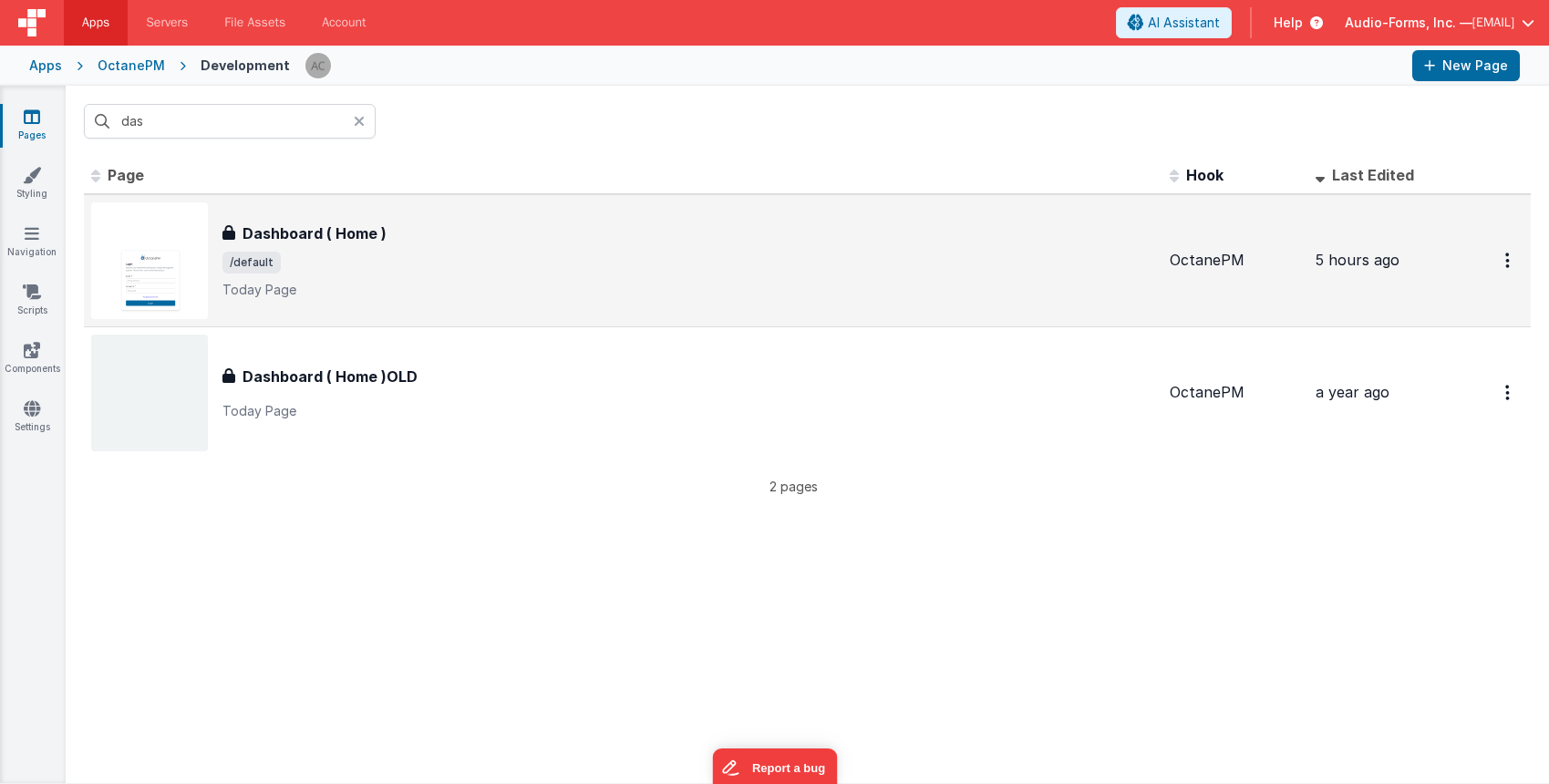 click on "Dashboard ( Home )
Dashboard ( Home )
/default   Today Page" at bounding box center [688, 261] 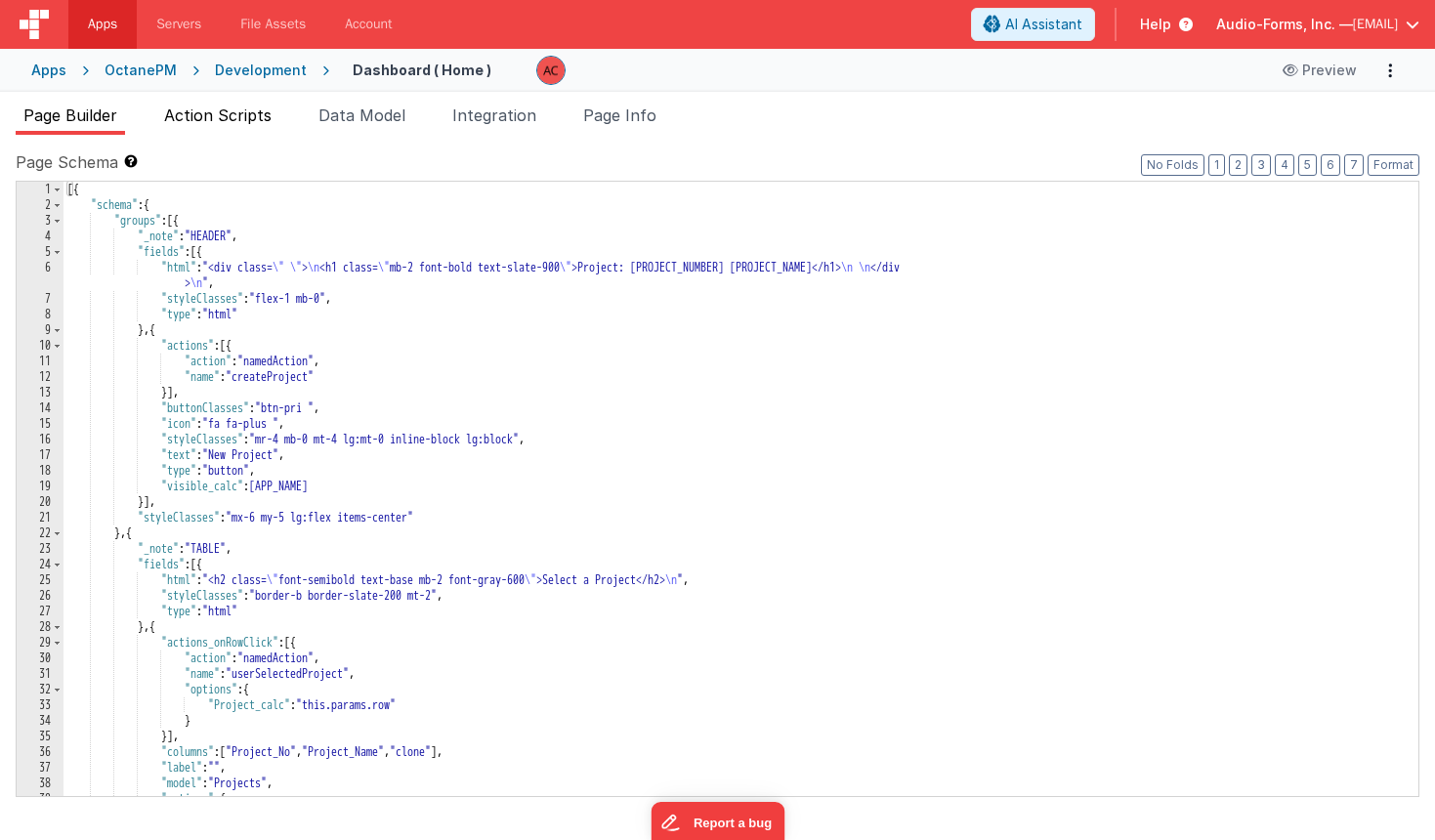 click on "Action Scripts" at bounding box center (218, 115) 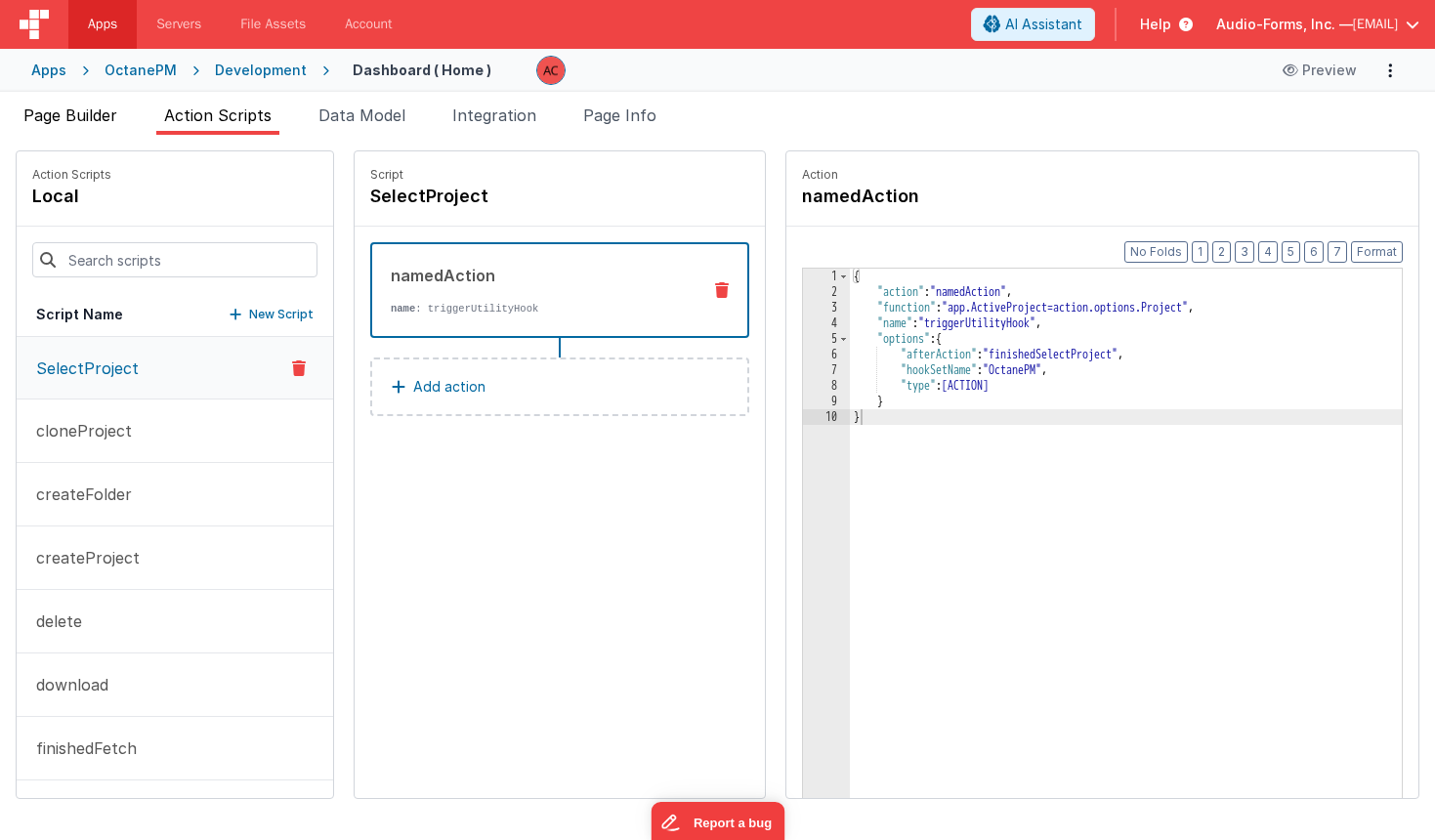 click on "Page Builder" at bounding box center [70, 115] 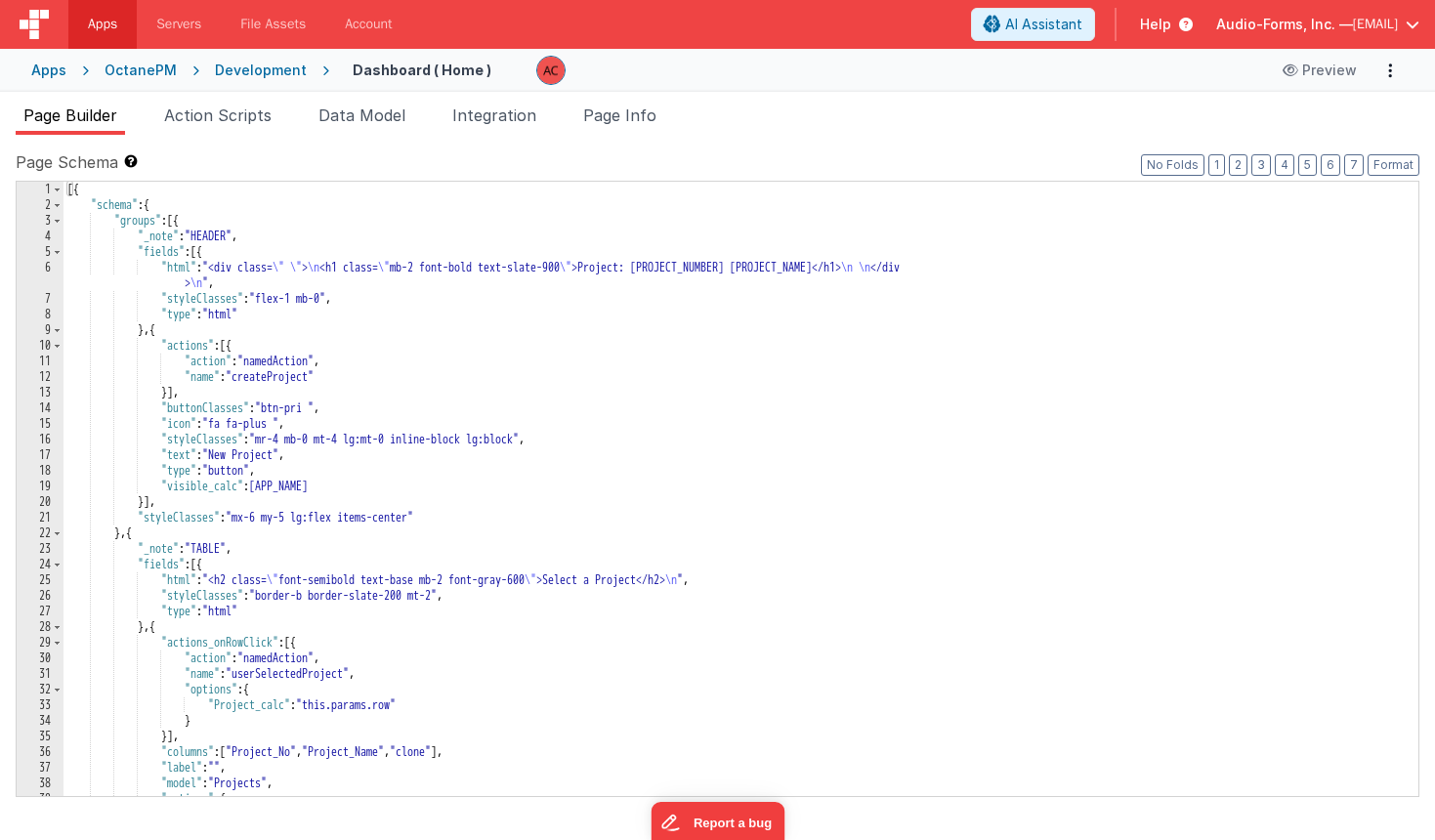 click on "Development" at bounding box center [261, 70] 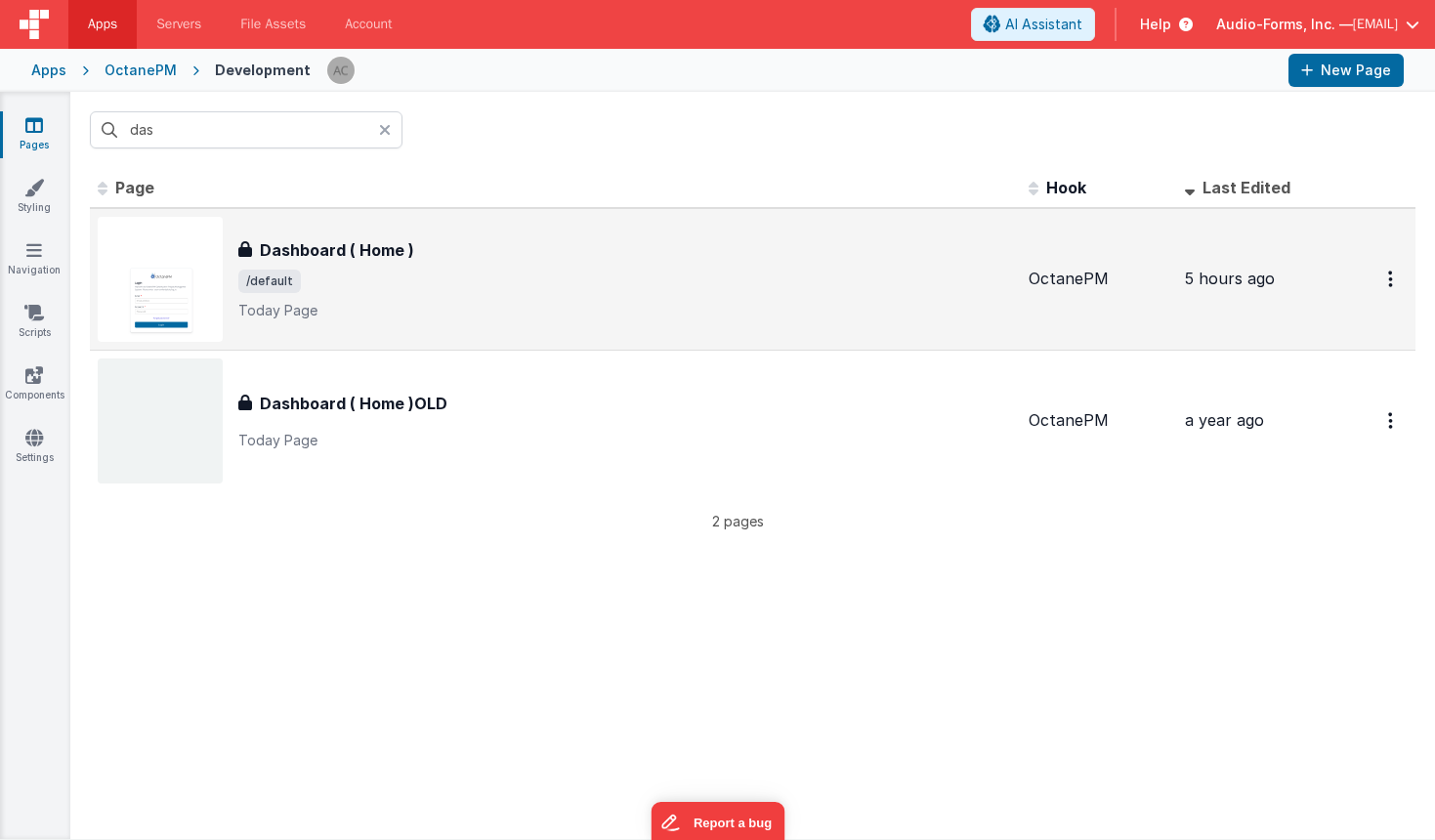click on "Dashboard ( Home )
Dashboard ( Home )
/default   Today Page" at bounding box center [625, 279] 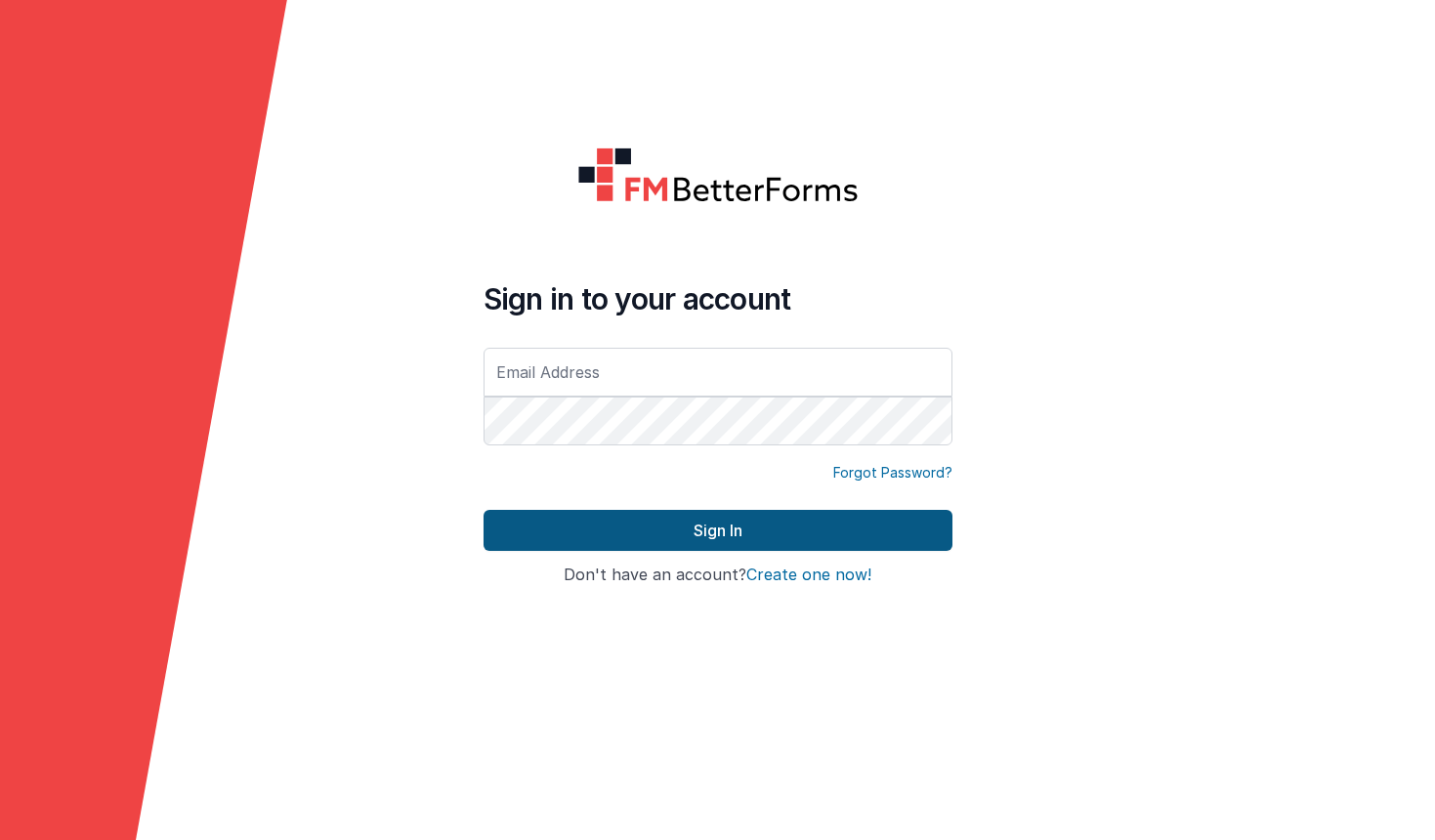 scroll, scrollTop: 0, scrollLeft: 0, axis: both 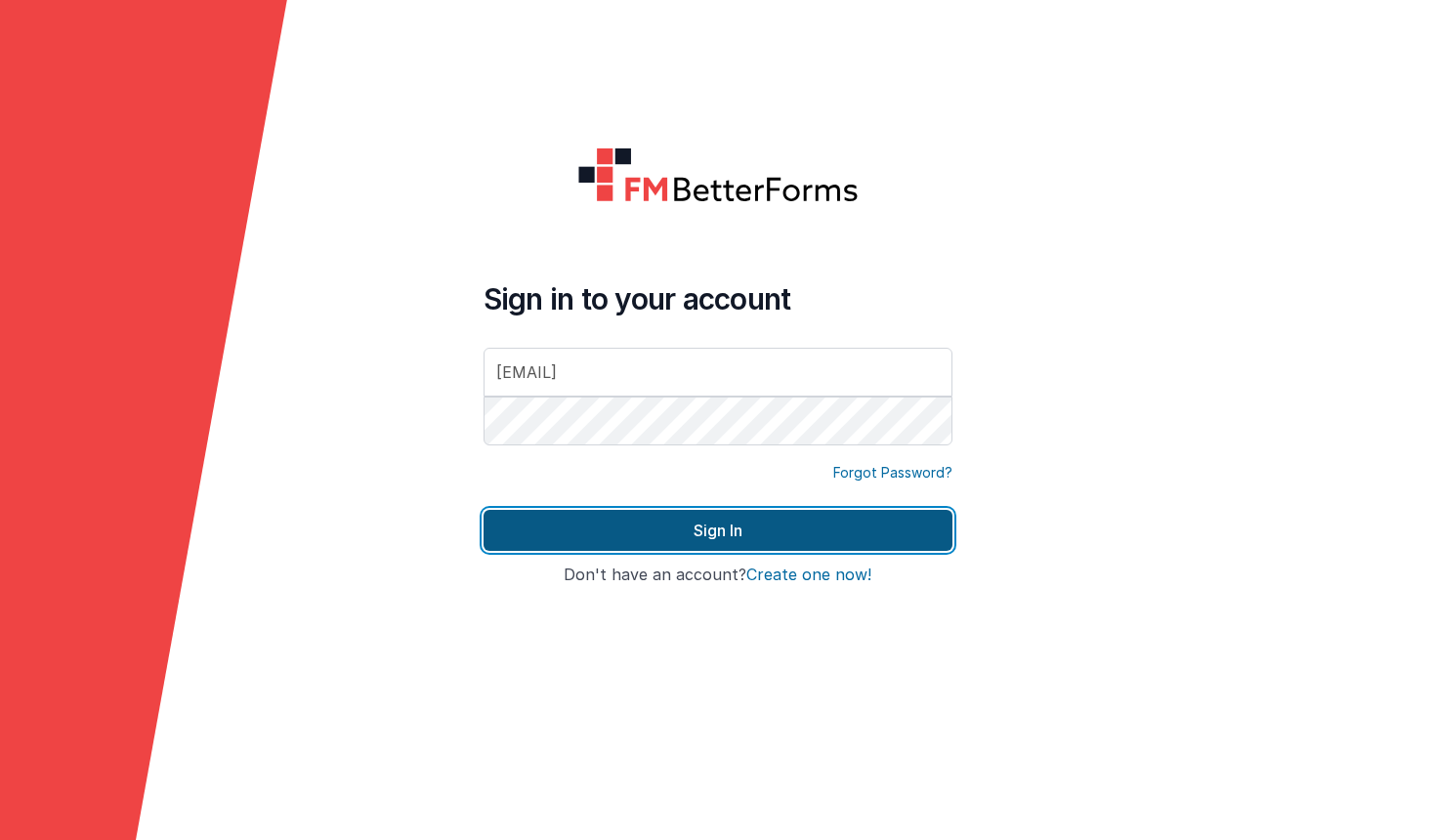 click on "Sign In" at bounding box center (718, 530) 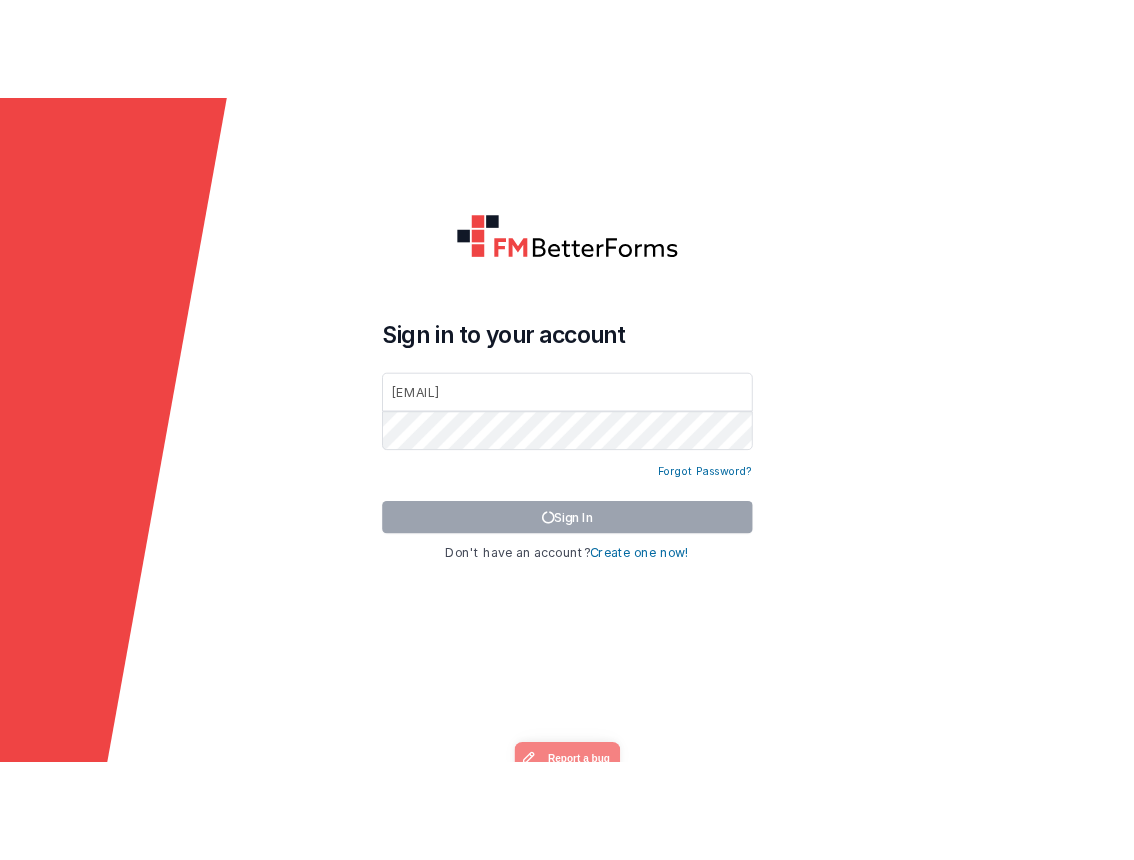 scroll, scrollTop: 0, scrollLeft: 0, axis: both 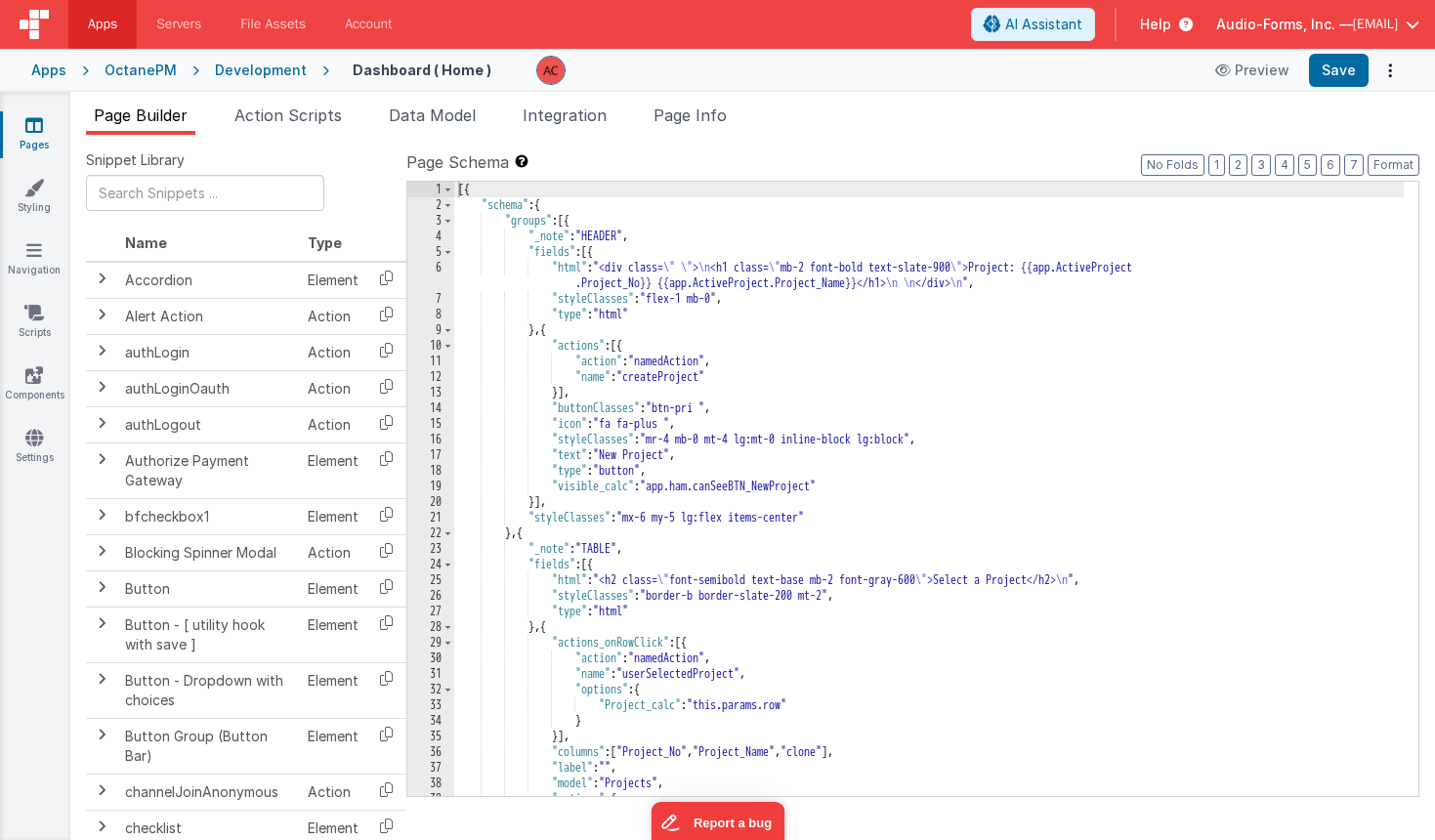 click on "Page Builder" at bounding box center (141, 115) 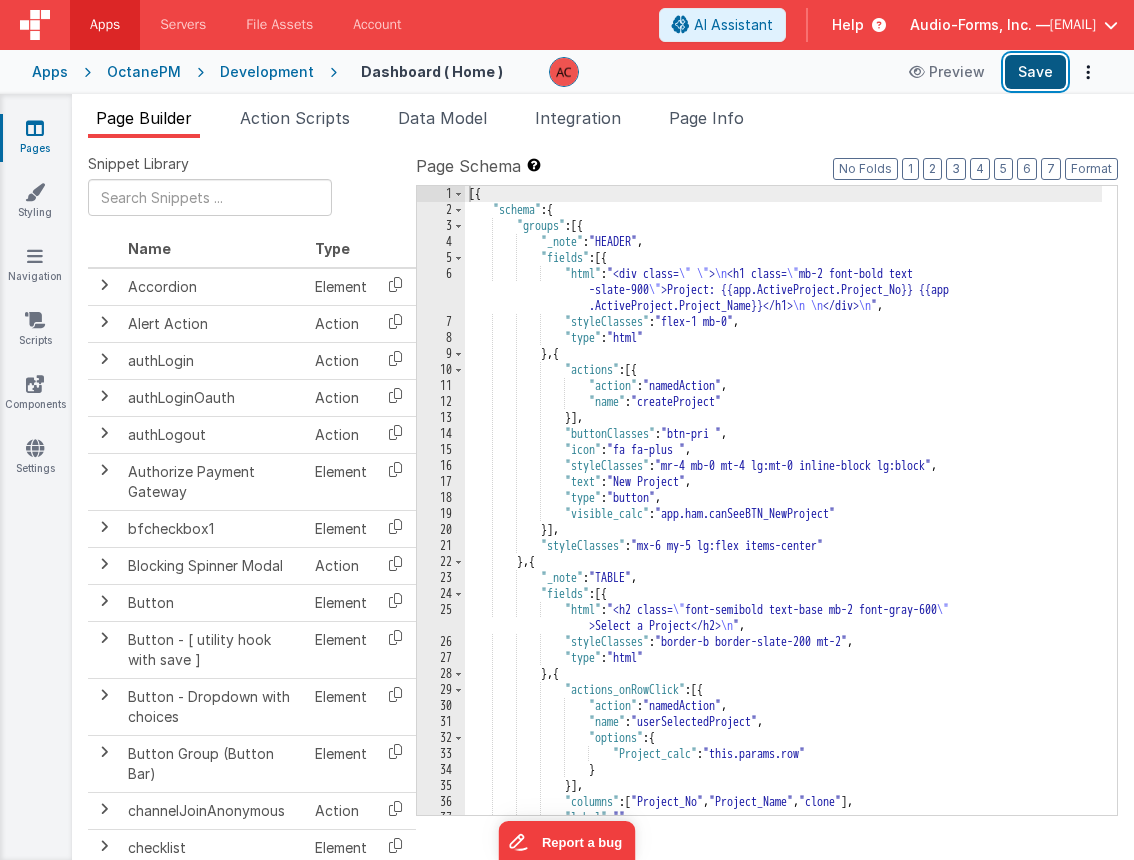 click on "Save" at bounding box center (1035, 72) 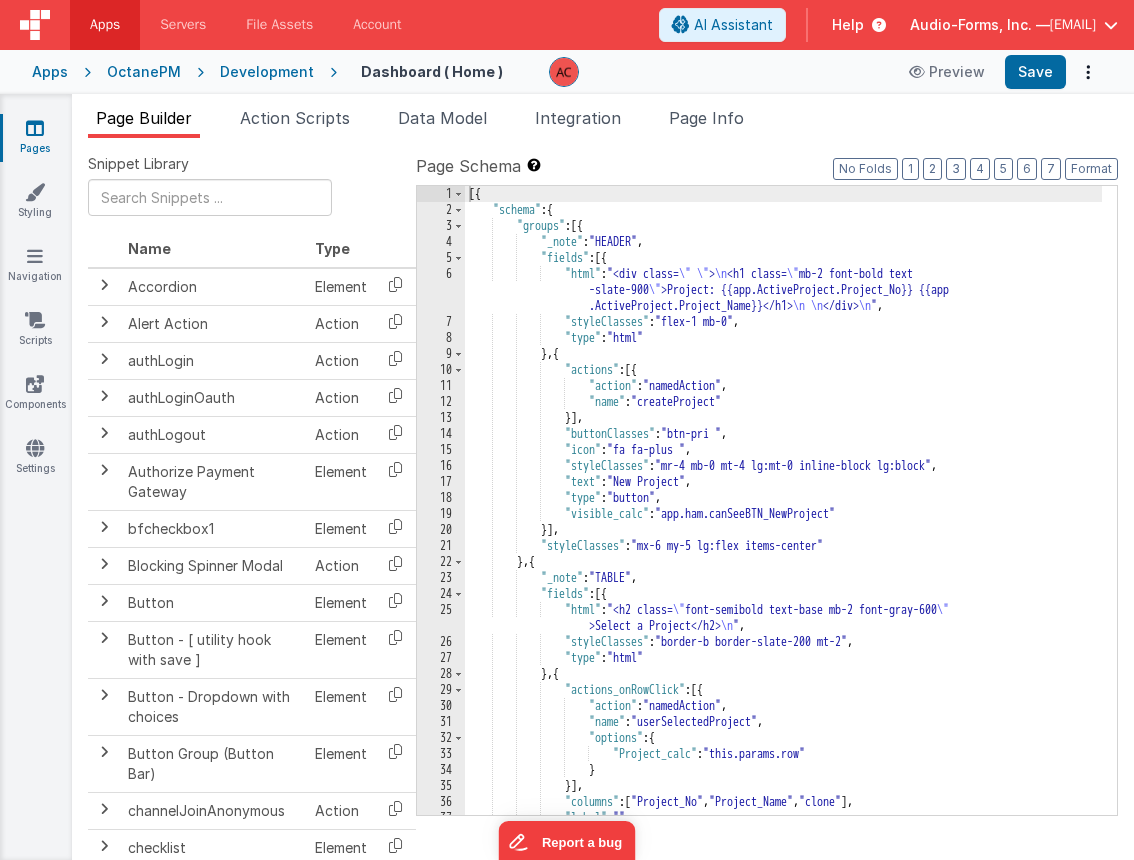 scroll, scrollTop: 0, scrollLeft: 0, axis: both 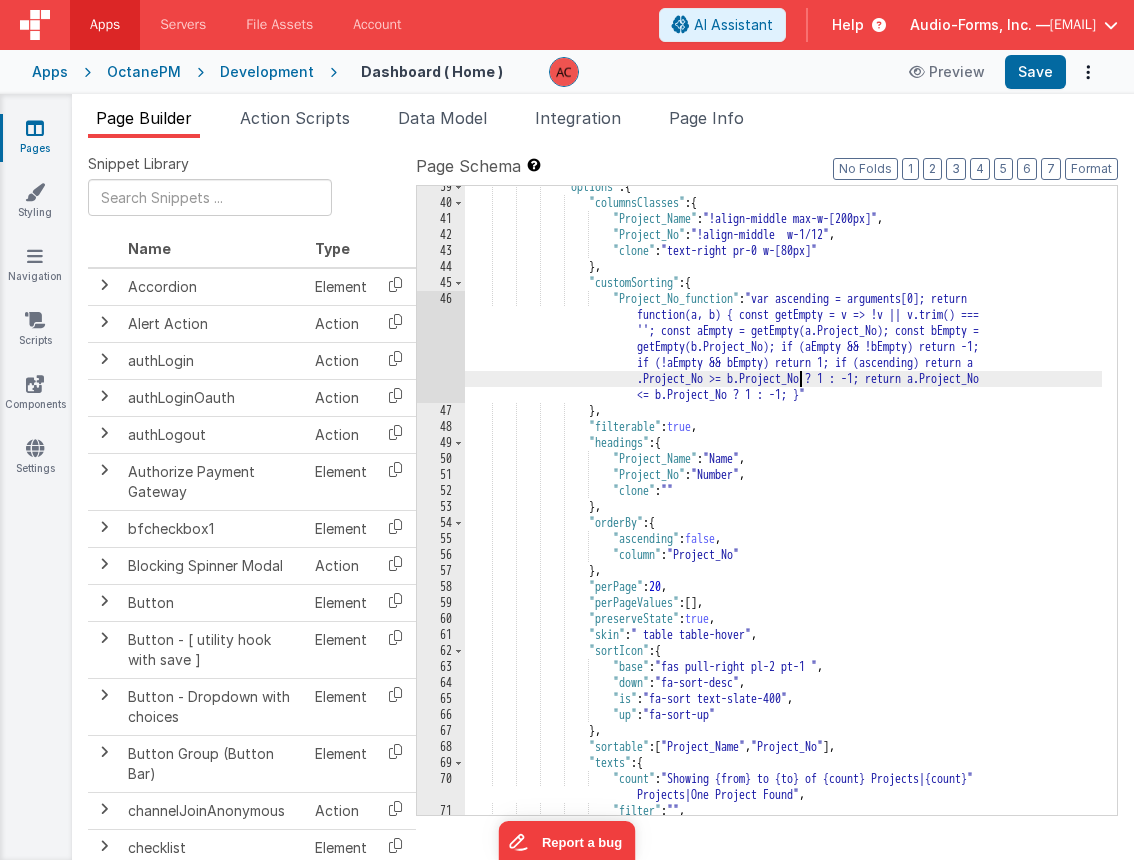 click on ""options" :  {                          "columnsClasses" :  {                               "Project_Name" :  "!align-middle max-w-[200px]" ,                               "Project_No" :  "!align-middle  w-1/12" ,                               "clone" :  "text-right pr-0 w-[80px]"                          } ,                          "customSorting" :  {                               "Project_No_function" :  "var ascending = arguments[0]; return                               function(a, b) { const getEmpty = v => !v || v.trim() ===                               ''; const aEmpty = getEmpty(a.Project_No); const bEmpty =                               getEmpty(b.Project_No); if (aEmpty                              && !bEmpty) return -1;                               if (!aEmpty                              && bEmpty) return 1; if (ascending) return a                              <= b.Project_No ? 1 : -1; }"" at bounding box center (783, 509) 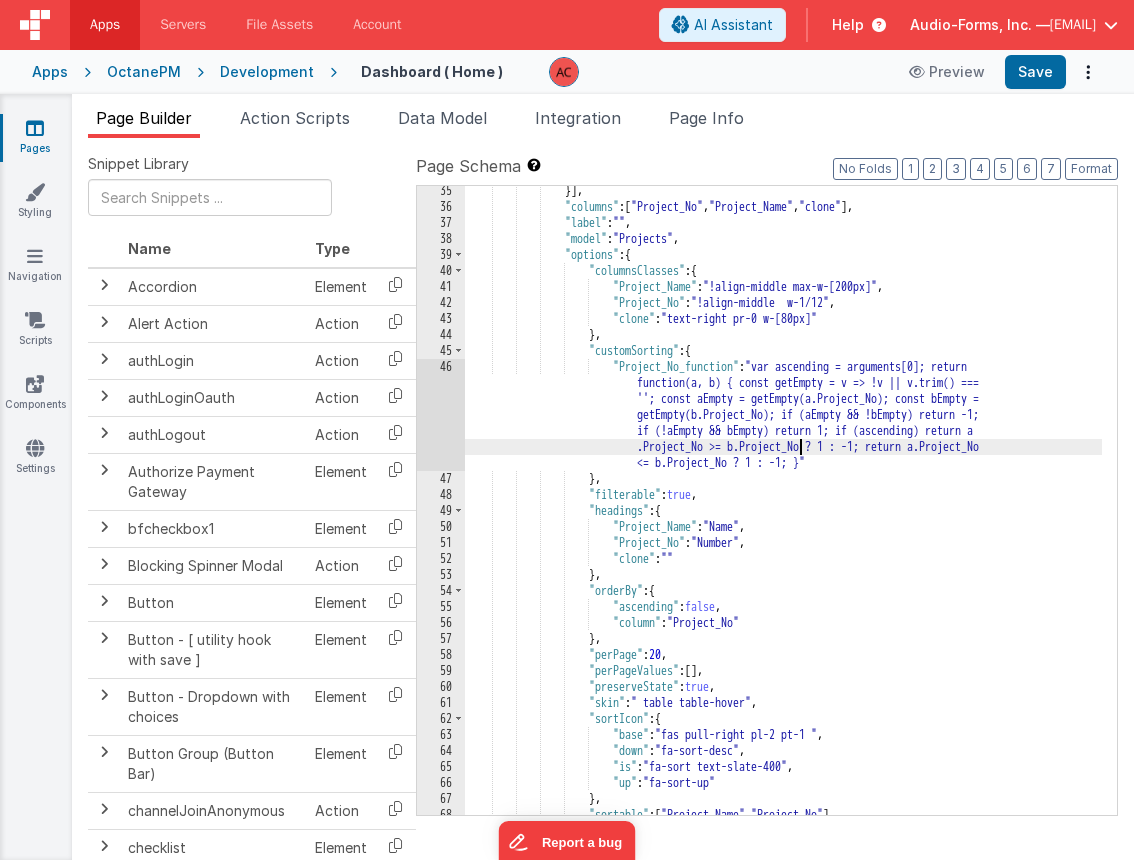 scroll, scrollTop: 556, scrollLeft: 0, axis: vertical 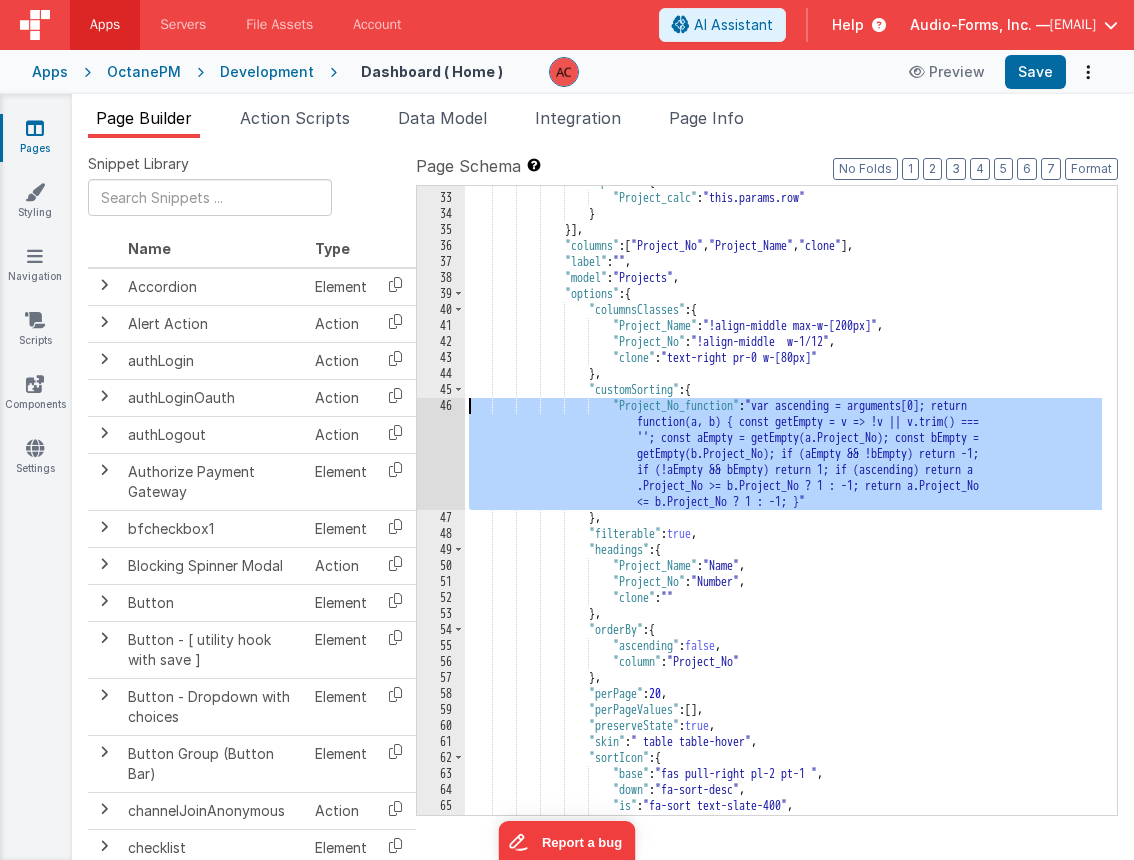 click on "46" at bounding box center (441, 454) 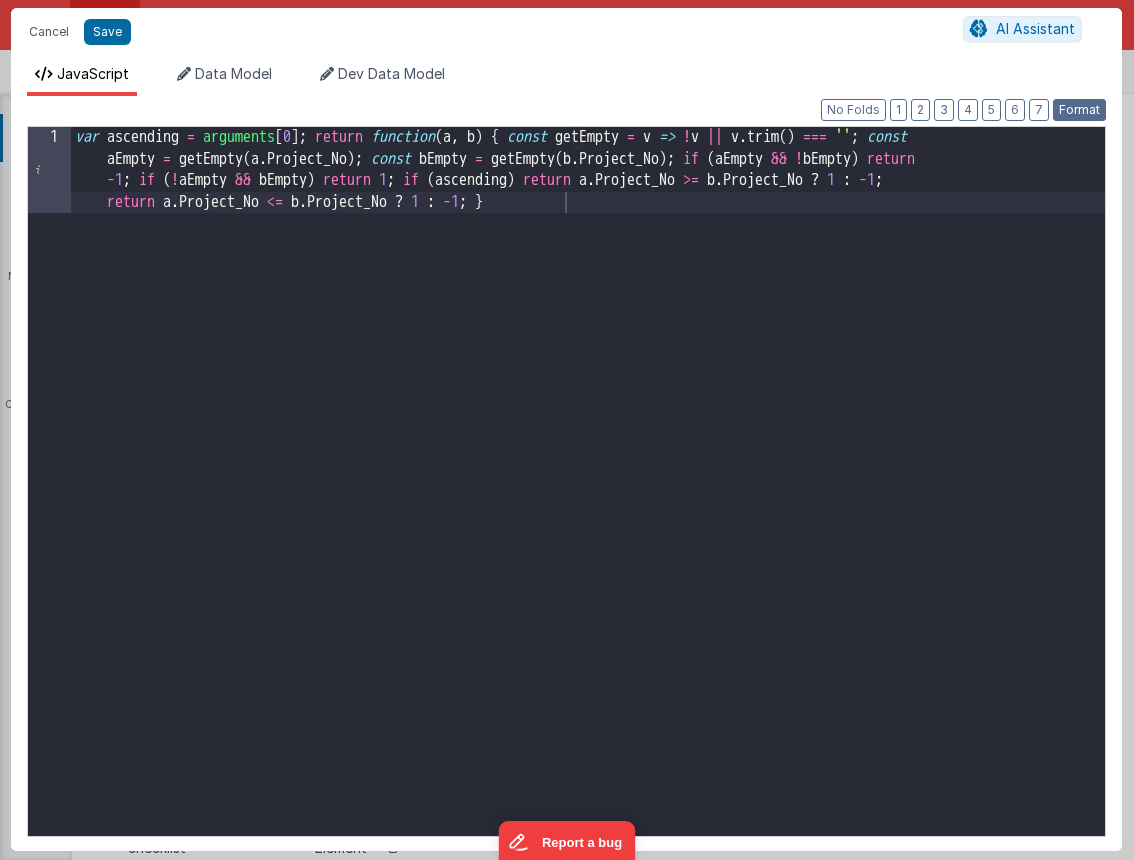 click on "Format" at bounding box center [1079, 110] 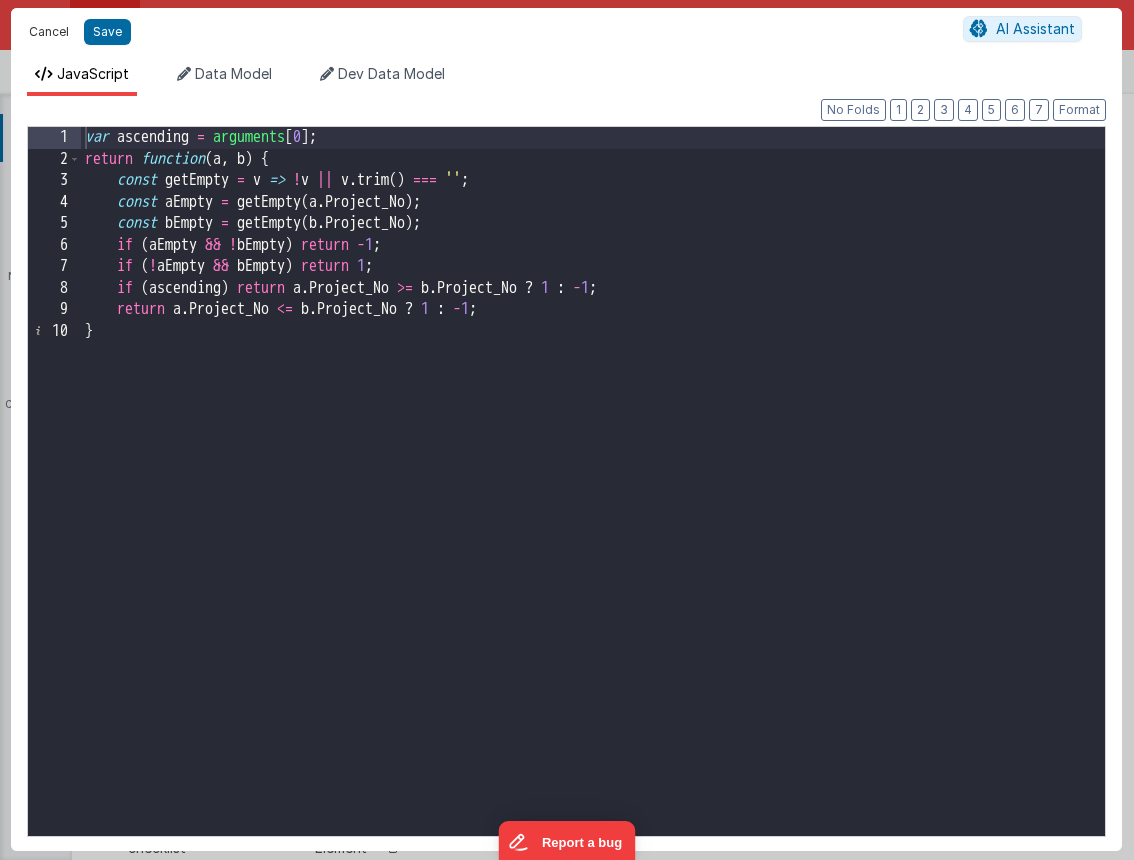 click on "Cancel" at bounding box center [49, 32] 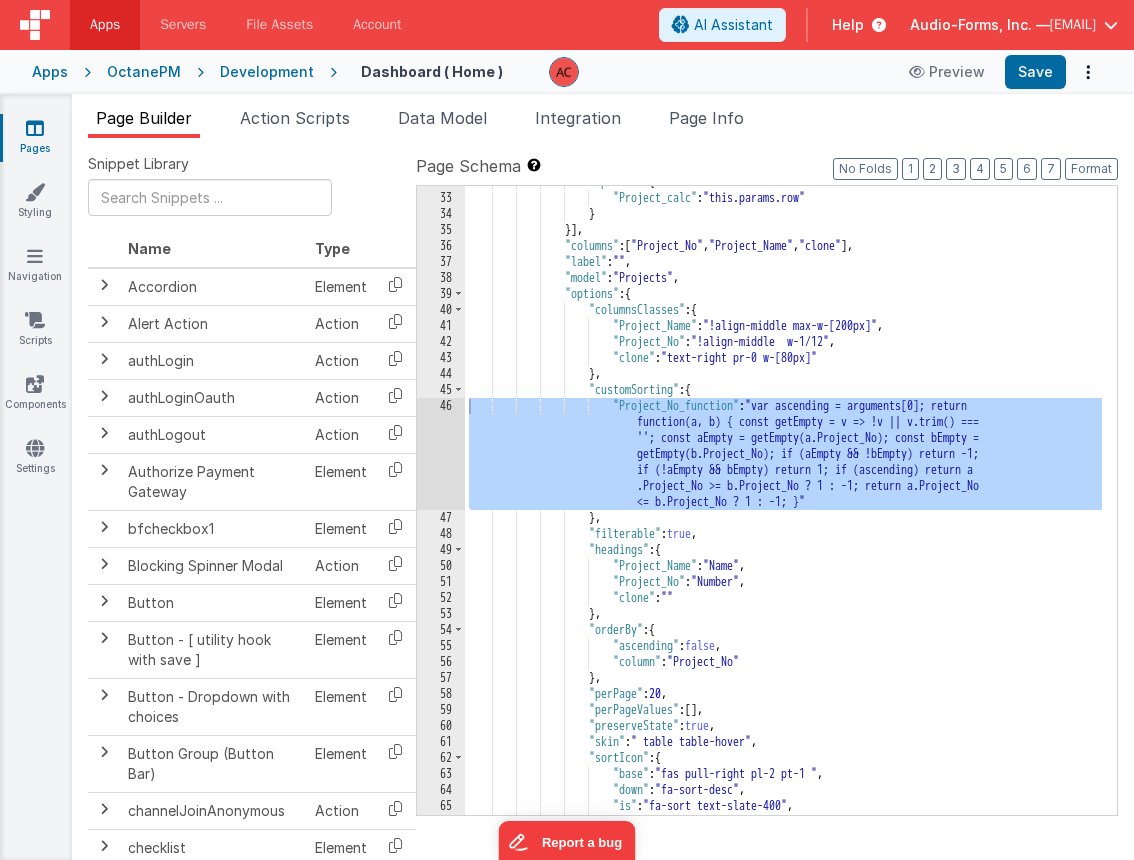 click on ""options" :  {                               "Project_calc" :  "this.params.row"                          }                     }] ,                     "columns" :  [ "Project_No" ,  "Project_Name" ,  "clone" ] ,                     "label" :  "" ,                     "model" :  "Projects" ,                     "options" :  {                          "columnsClasses" :  {                               "Project_Name" :  "!align-middle max-w-[200px]" ,                               "Project_No" :  "!align-middle  w-1/12" ,                               "clone" :  "text-right pr-0 w-[80px]"                          } ,                          "customSorting" :  {                               "Project_No_function" :  "var ascending = arguments[0]; return                               function(a, b) { const getEmpty = v => !v || v.trim() ===                               ''; const aEmpty = getEmpty(a.Project_No); const bEmpty =  }" at bounding box center [783, 504] 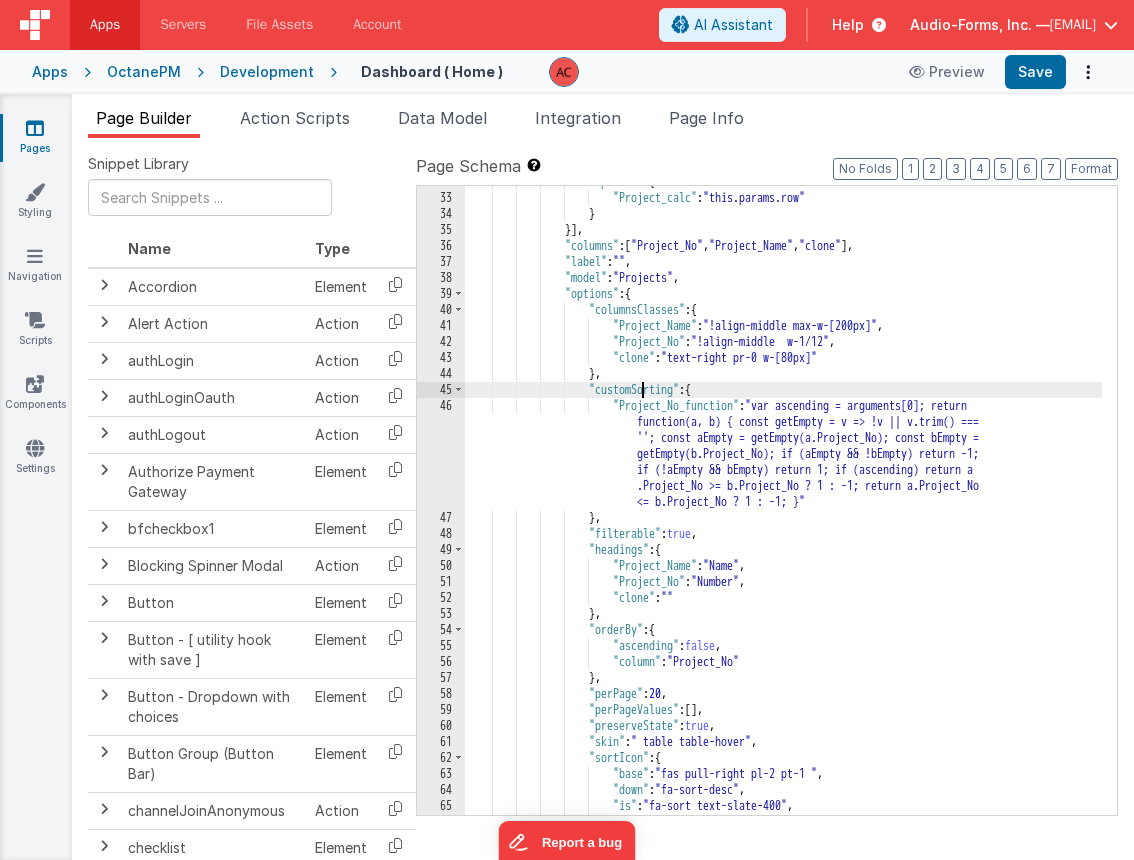 scroll, scrollTop: 0, scrollLeft: 0, axis: both 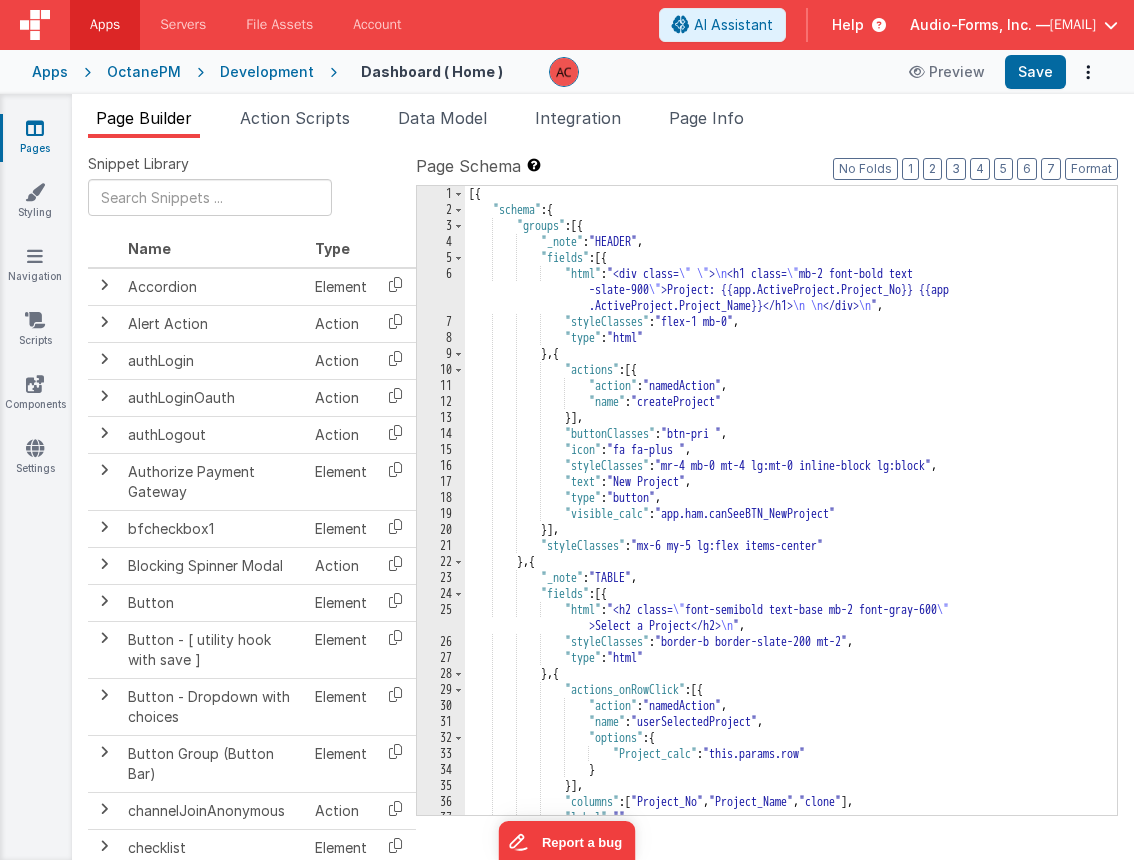 click on "[{      "schema" :  {           "groups" :  [{                "_note" :  "HEADER" ,                "fields" :  [{                     "html" :  "<div class= \"   \" >
<h1 class= \" mb-2 font-bold text                 -slate-900 \" >Project: {{app.ActiveProject.Project_No}} {{app                  .ActiveProject.Project_Name}}</h1>
</div>
" ,                     "styleClasses" :  "flex-1 mb-0" ,                     "type" :  "html"                } ,  {                     "actions" :  [{                          "action" :  "namedAction" ,                          "name" :  "createProject"                     }] ,                     "buttonClasses" :  "btn-pri " ,                     "icon" :  "fa fa-plus " ,                     "styleClasses" :  "mr-4 mb-0 mt-4 lg:mt-0 inline-block lg:block" ,                     "text" :  "New Project" ,                     "type" :  "button" ,                     "visible_calc" :                 }] , :" at bounding box center (783, 516) 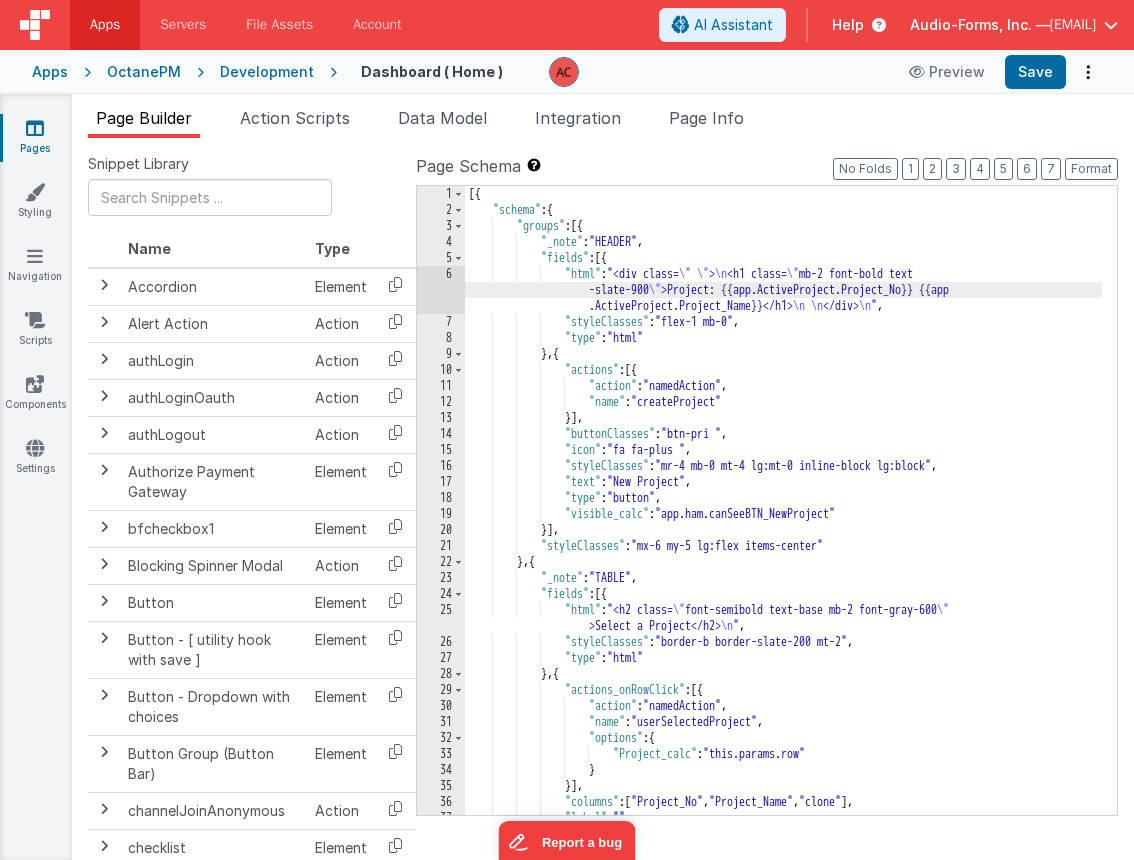click on "6" at bounding box center (441, 290) 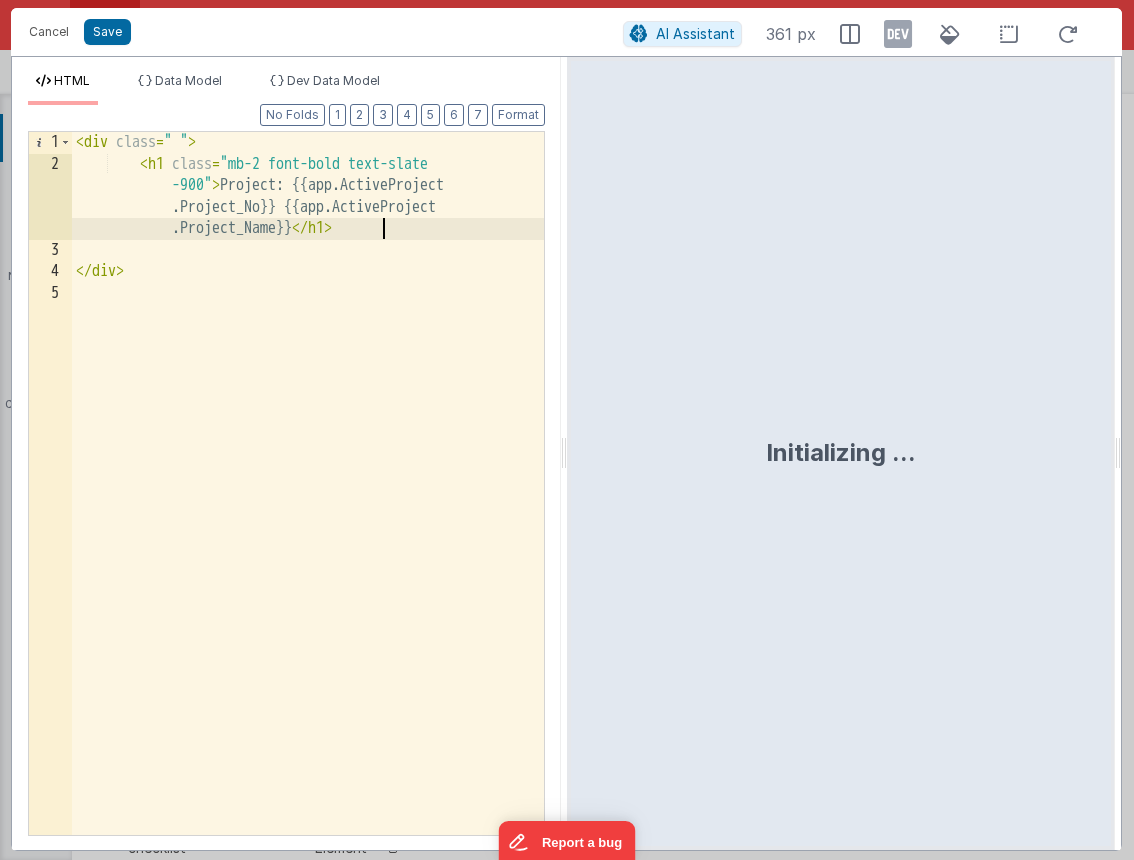 click on "< div   class = " " >           < h1   class = "mb-2 font-bold text-slate             -900" > Project: {{app.ActiveProject             .Project_No}} {{app.ActiveProject             .Project_Name}} </ h1 >   </ div >" at bounding box center [308, 505] 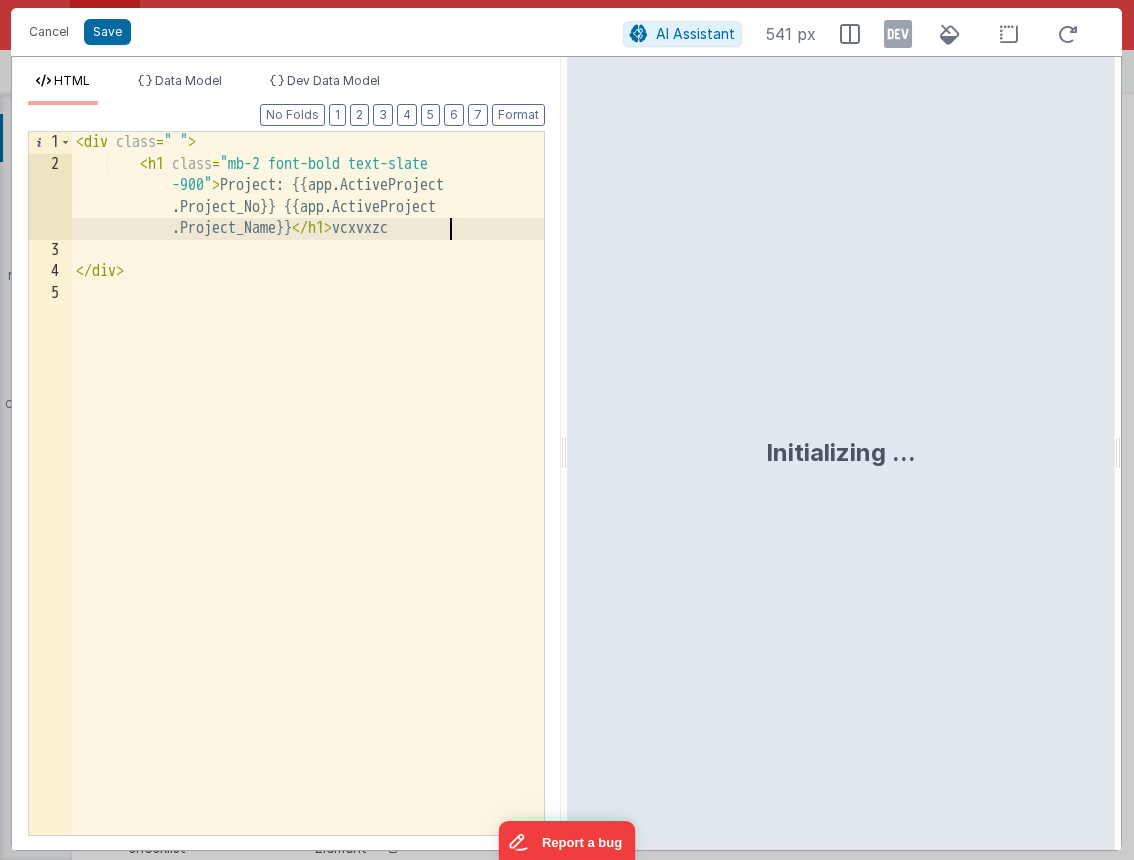 type 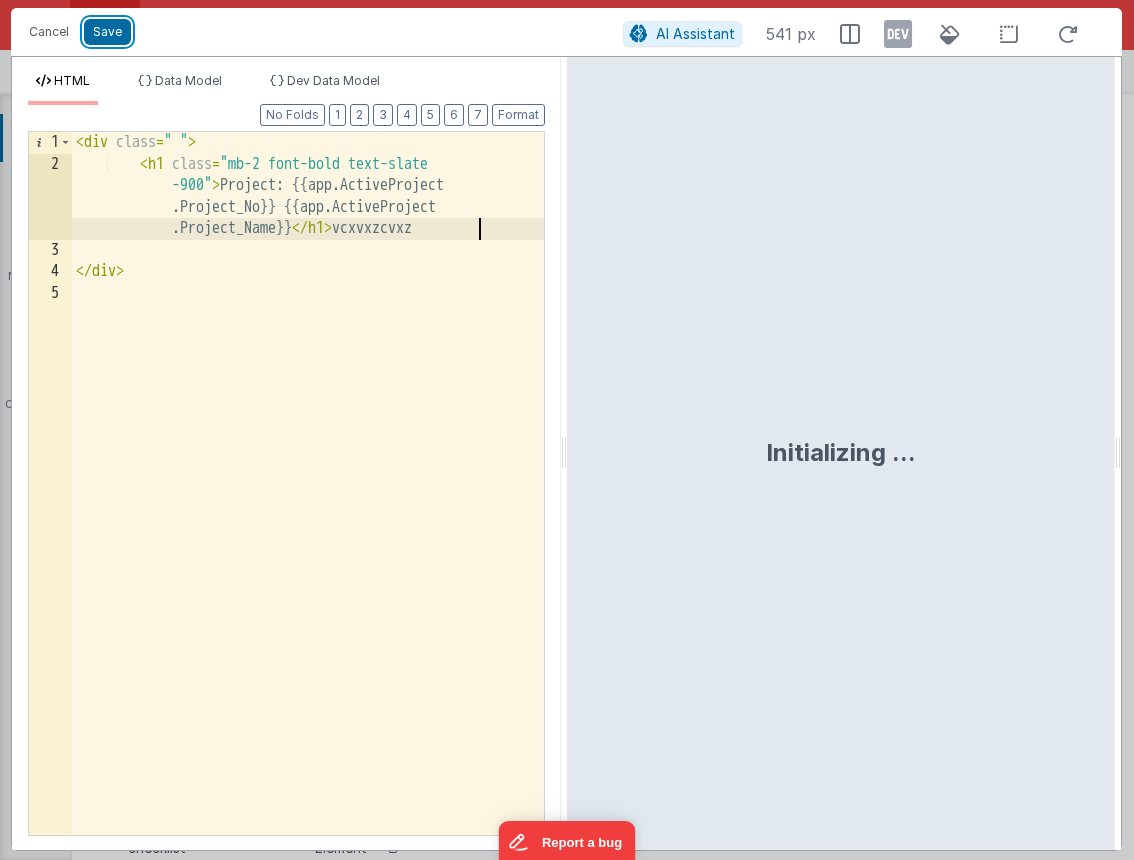 drag, startPoint x: 113, startPoint y: 33, endPoint x: 178, endPoint y: 35, distance: 65.03076 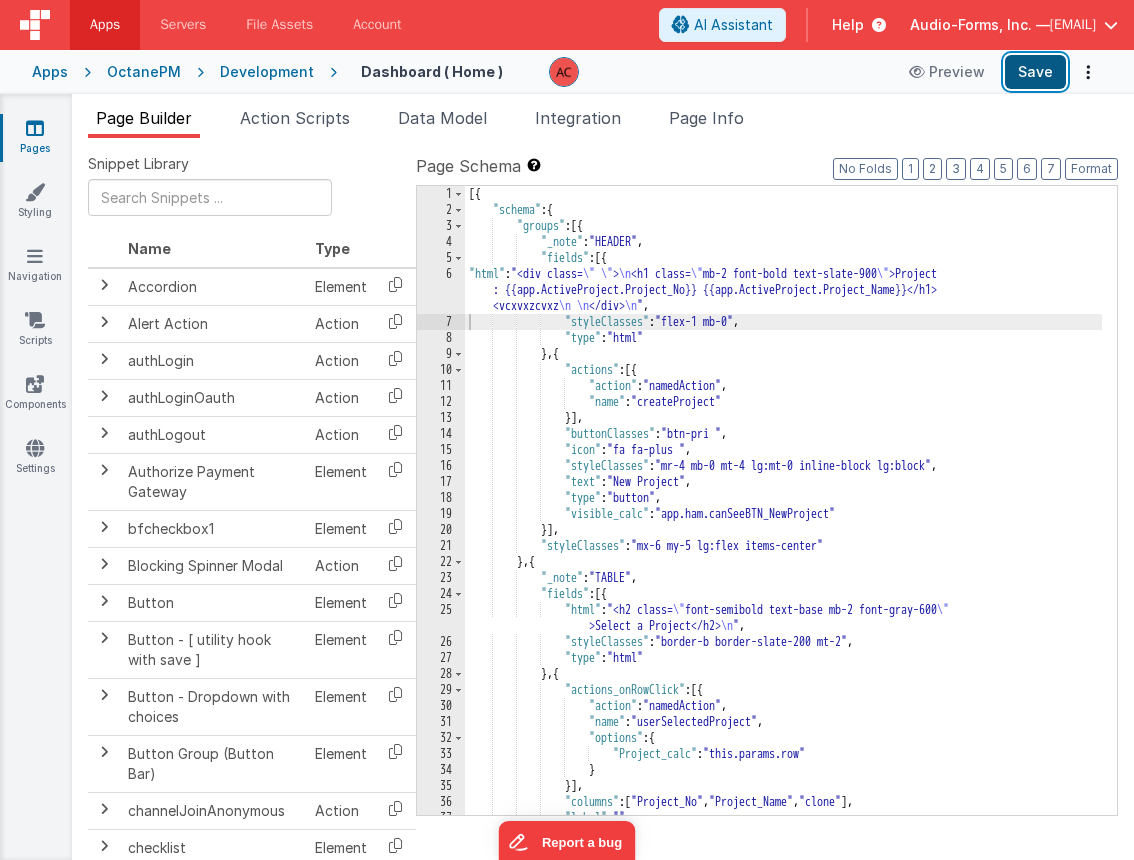 drag, startPoint x: 1016, startPoint y: 66, endPoint x: 980, endPoint y: 76, distance: 37.363083 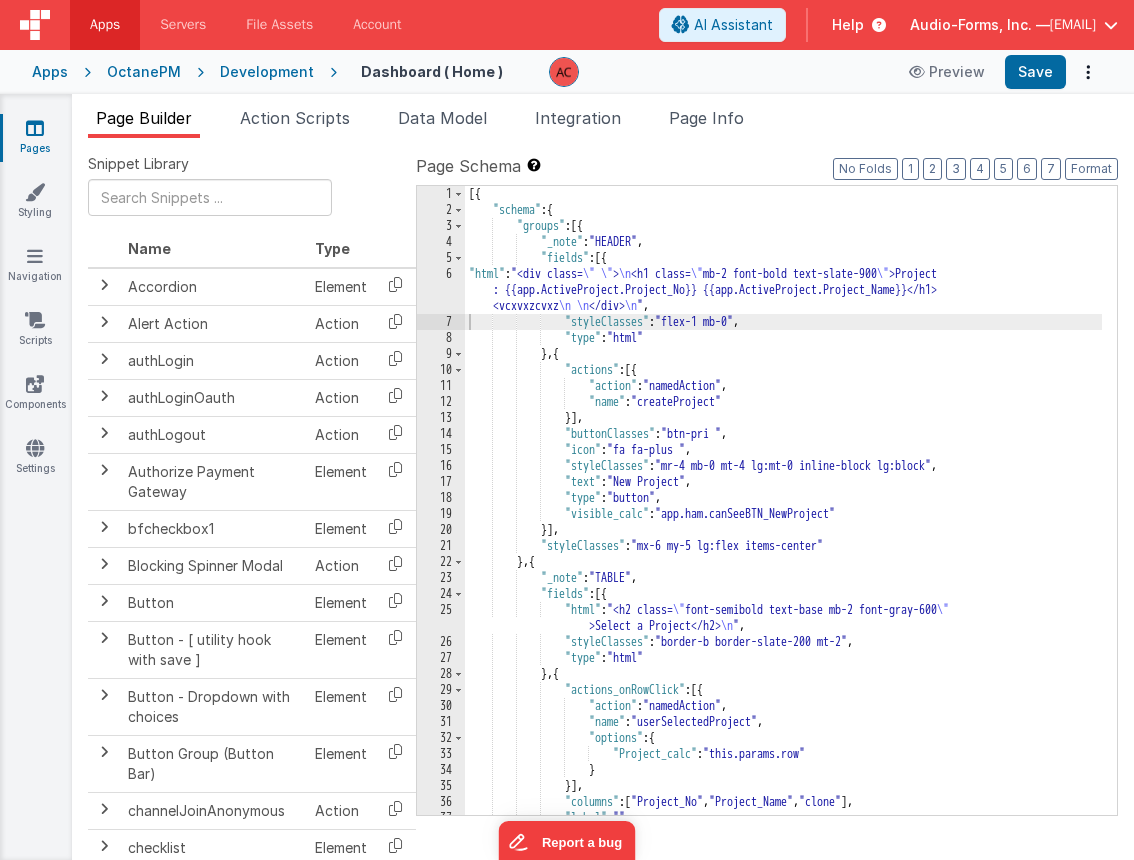 click on "[{      "schema" :  {           "groups" :  [{                "_note" :  "HEADER" ,                "fields" :  [{ "html" :  "<div class= \"   \" >
<h1 class= \" mb-2 font-bold text-slate-900 \" >Project       : {{app.ActiveProject.Project_No}} {{app.ActiveProject.Project_Name}}</h1>      <vcxvxzcvxz
</div>
" ,                     "styleClasses" :  "flex-1 mb-0" ,                     "type" :  "html"                } ,  {                     "actions" :  [{                          "action" :  "namedAction" ,                          "name" :  "createProject"                     }] ,                     "buttonClasses" :  "btn-pri " ,                     "icon" :  "fa fa-plus " ,                     "styleClasses" :  "mr-4 mb-0 mt-4 lg:mt-0 inline-block lg:block" ,                     "text" :  "New Project" ,                     "type" :  "button" ,                     "visible_calc" :  "app.ham.canSeeBTN_NewProject"                }] ,                "styleClasses" :            }" at bounding box center (783, 516) 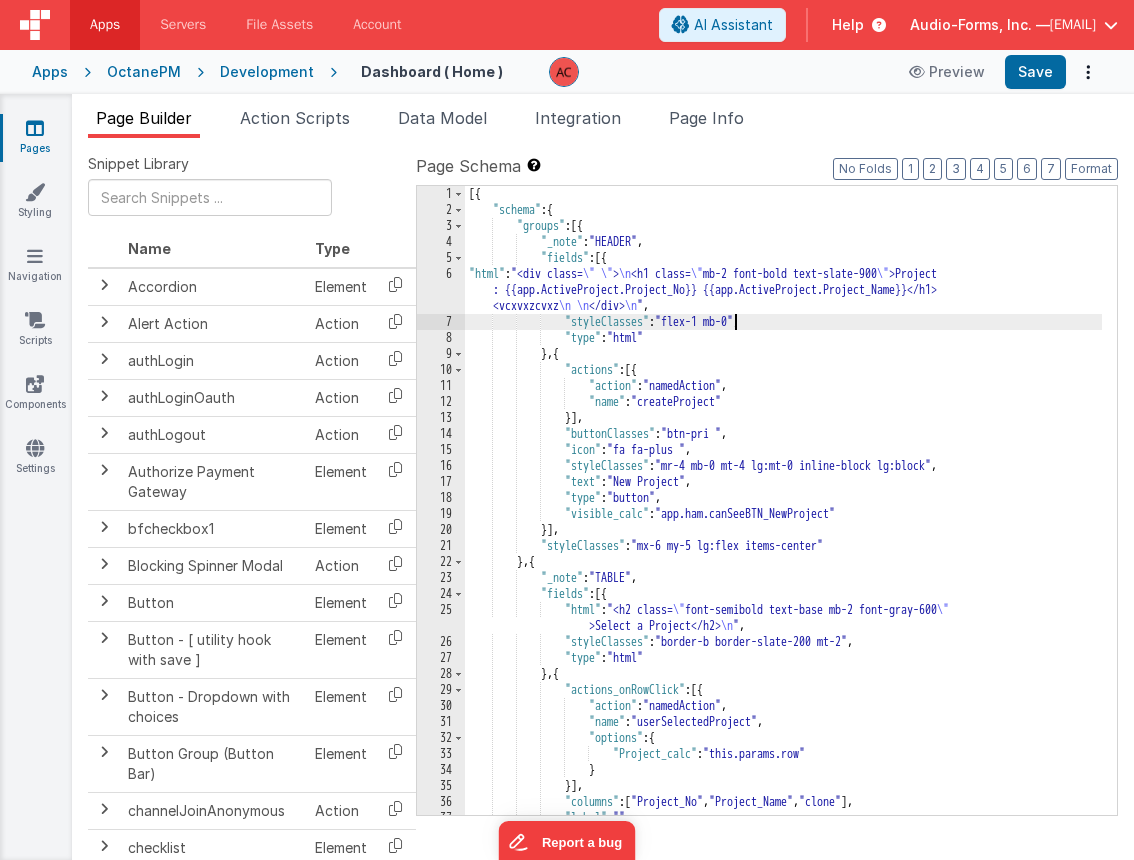 click on "[{      "schema" :  {           "groups" :  [{                "_note" :  "HEADER" ,                "fields" :  [{ "html" :  "<div class= \"   \" >
<h1 class= \" mb-2 font-bold text-slate-900 \" >Project       : {{app.ActiveProject.Project_No}} {{app.ActiveProject.Project_Name}}</h1>      <vcxvxzcvxz
</div>
" ,                     "styleClasses" :  "flex-1 mb-0" ,                     "type" :  "html"                } ,  {                     "actions" :  [{                          "action" :  "namedAction" ,                          "name" :  "createProject"                     }] ,                     "buttonClasses" :  "btn-pri " ,                     "icon" :  "fa fa-plus " ,                     "styleClasses" :  "mr-4 mb-0 mt-4 lg:mt-0 inline-block lg:block" ,                     "text" :  "New Project" ,                     "type" :  "button" ,                     "visible_calc" :  "app.ham.canSeeBTN_NewProject"                }] ,                "styleClasses" :            }" at bounding box center [783, 516] 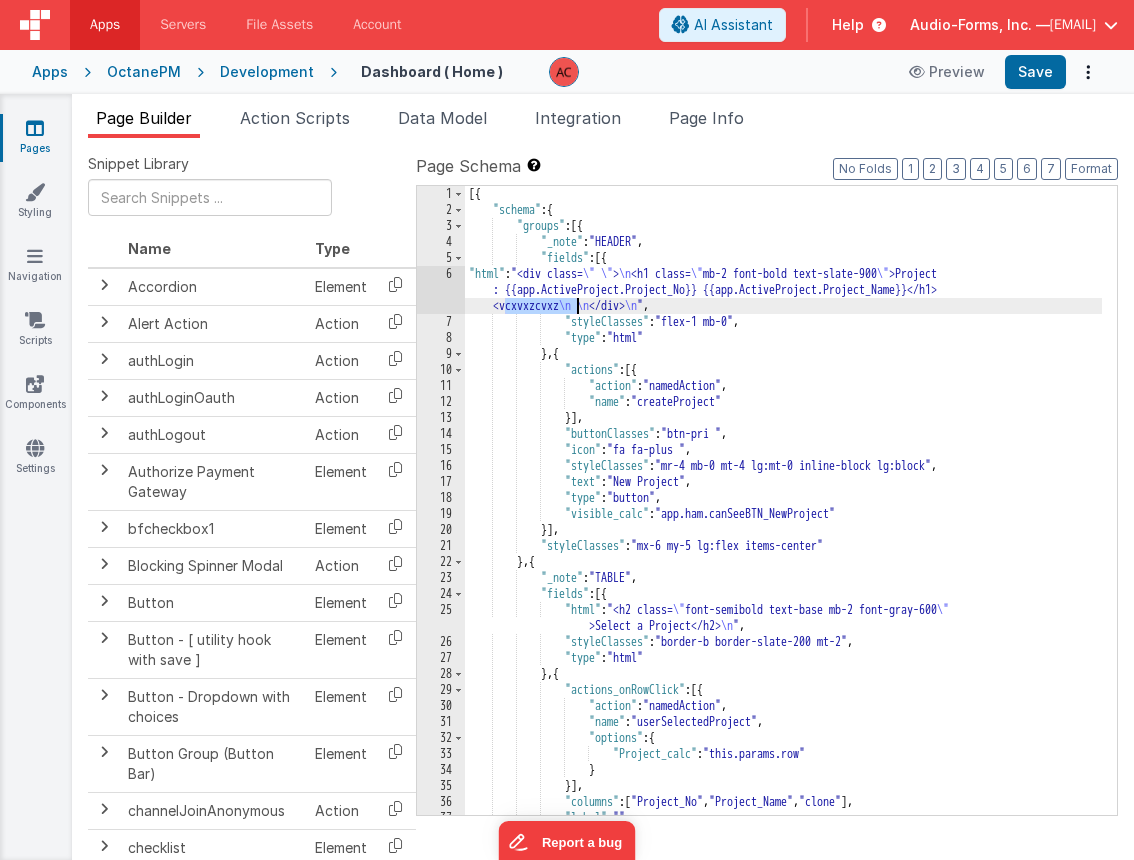 click on "[{      "schema" :  {           "groups" :  [{                "_note" :  "HEADER" ,                "fields" :  [{ "html" :  "<div class= \"   \" >
<h1 class= \" mb-2 font-bold text-slate-900 \" >Project       : {{app.ActiveProject.Project_No}} {{app.ActiveProject.Project_Name}}</h1>      <vcxvxzcvxz
</div>
" ,                     "styleClasses" :  "flex-1 mb-0" ,                     "type" :  "html"                } ,  {                     "actions" :  [{                          "action" :  "namedAction" ,                          "name" :  "createProject"                     }] ,                     "buttonClasses" :  "btn-pri " ,                     "icon" :  "fa fa-plus " ,                     "styleClasses" :  "mr-4 mb-0 mt-4 lg:mt-0 inline-block lg:block" ,                     "text" :  "New Project" ,                     "type" :  "button" ,                     "visible_calc" :  "app.ham.canSeeBTN_NewProject"                }] ,                "styleClasses" :            }" at bounding box center (783, 516) 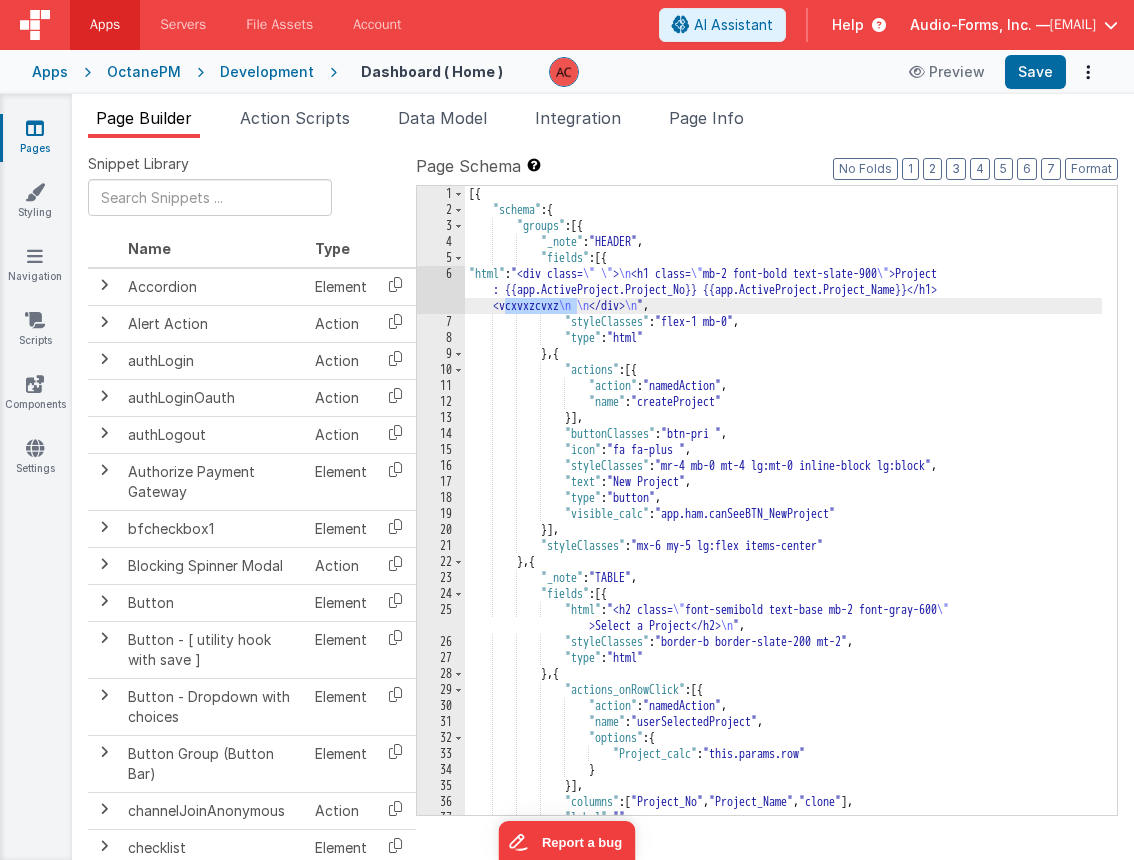 click on "6" at bounding box center [441, 290] 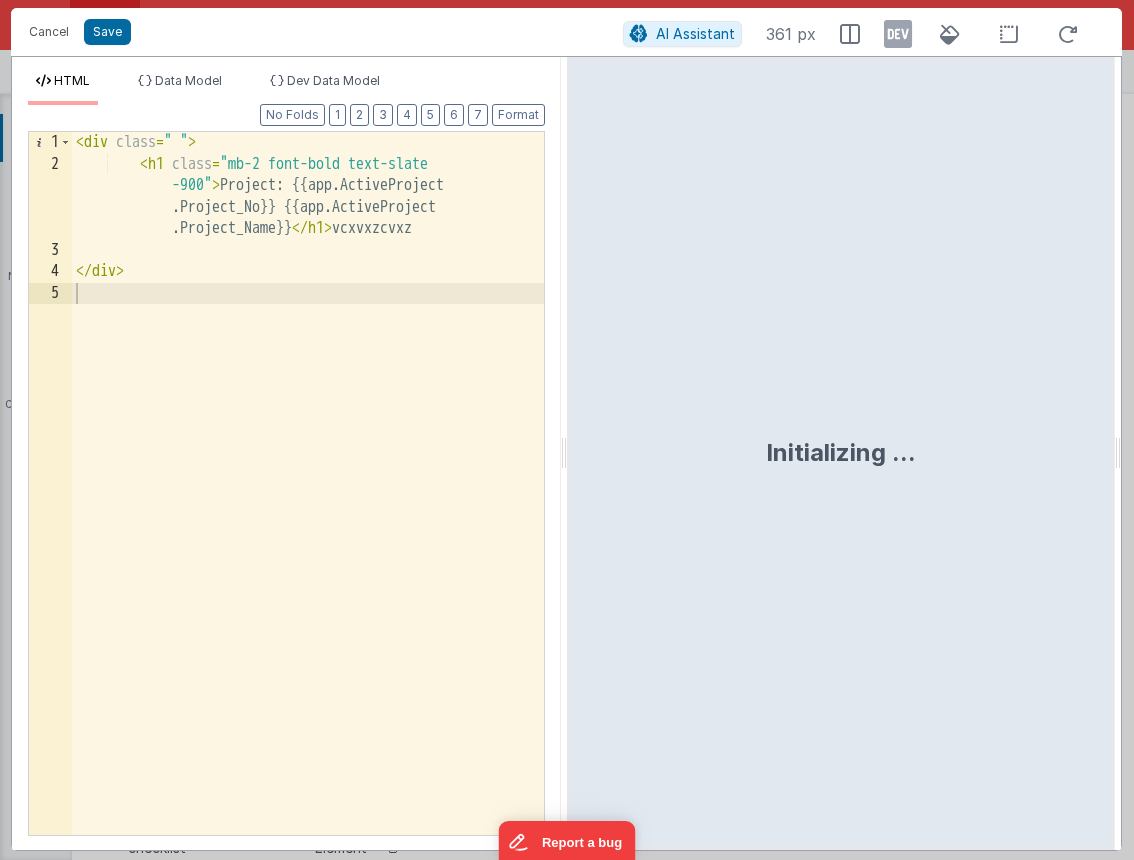 click on "< div   class = " " >           < h1   class = "mb-2 font-bold text-slate             -900" > Project: {{app.ActiveProject             .Project_No}} {{app.ActiveProject             .Project_Name}} </ h1 > vcxvxzcvxz   </ div >" at bounding box center [308, 505] 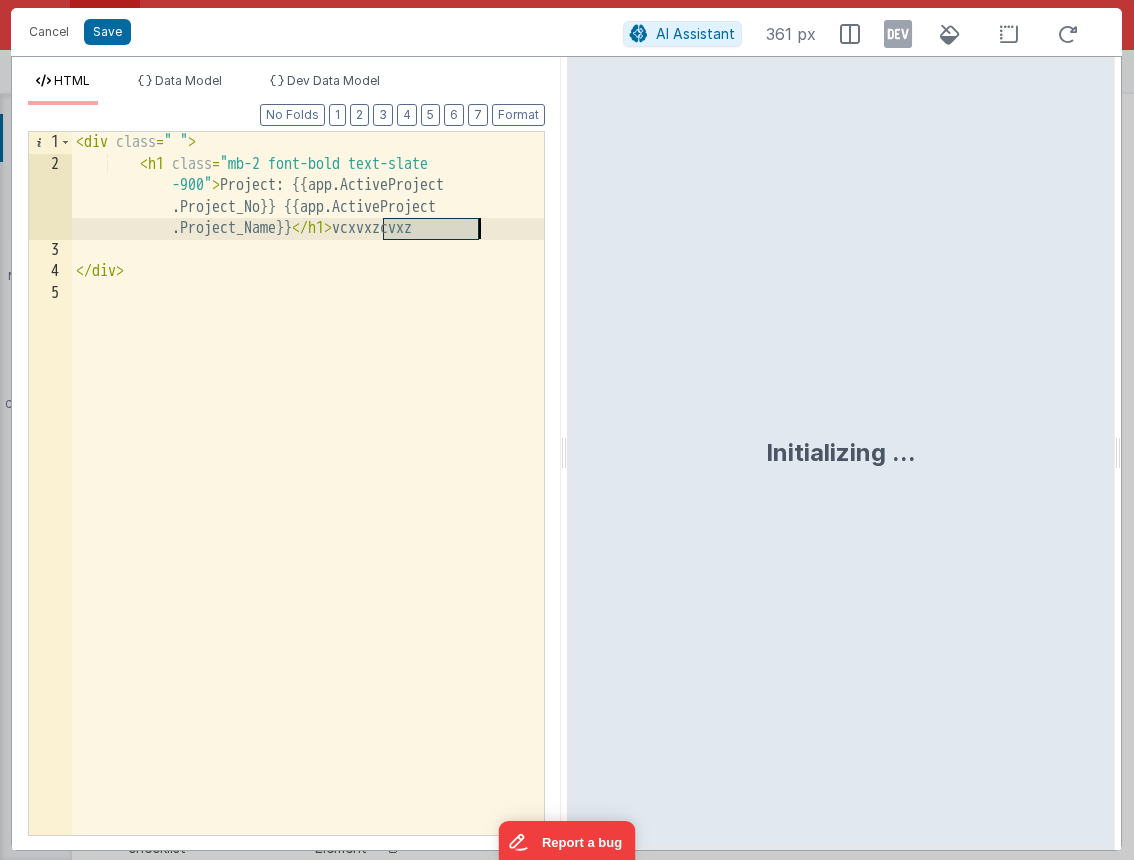 click on "< div   class = " " >           < h1   class = "mb-2 font-bold text-slate             -900" > Project: {{app.ActiveProject             .Project_No}} {{app.ActiveProject             .Project_Name}} </ h1 > vcxvxzcvxz   </ div >" at bounding box center (308, 505) 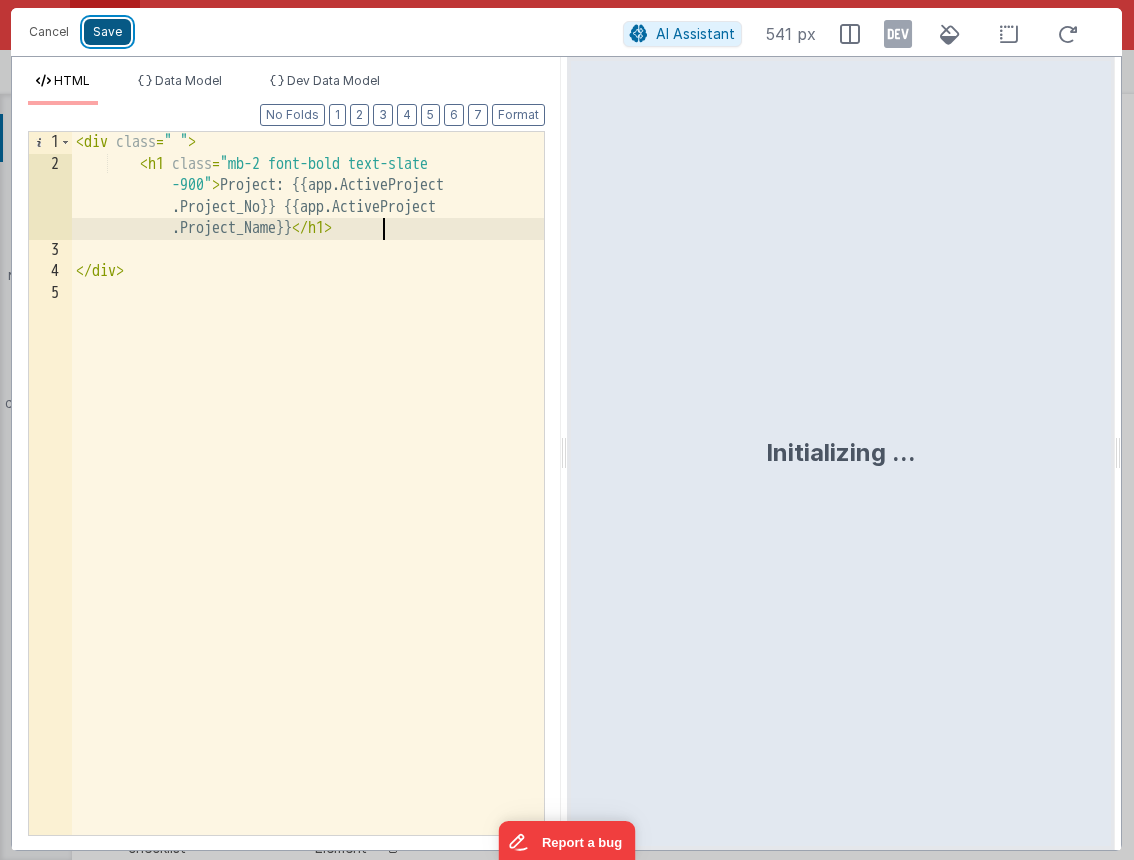 click on "Save" at bounding box center [107, 32] 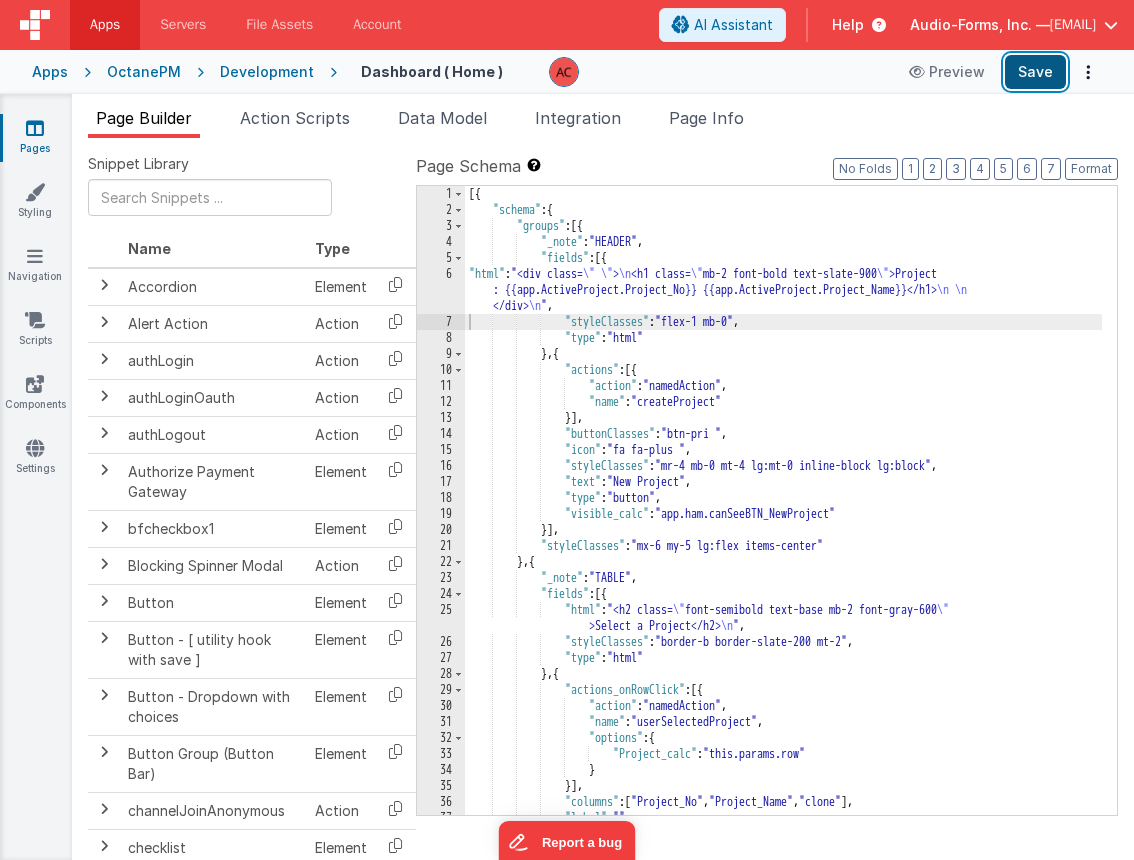 click on "Save" at bounding box center [1035, 72] 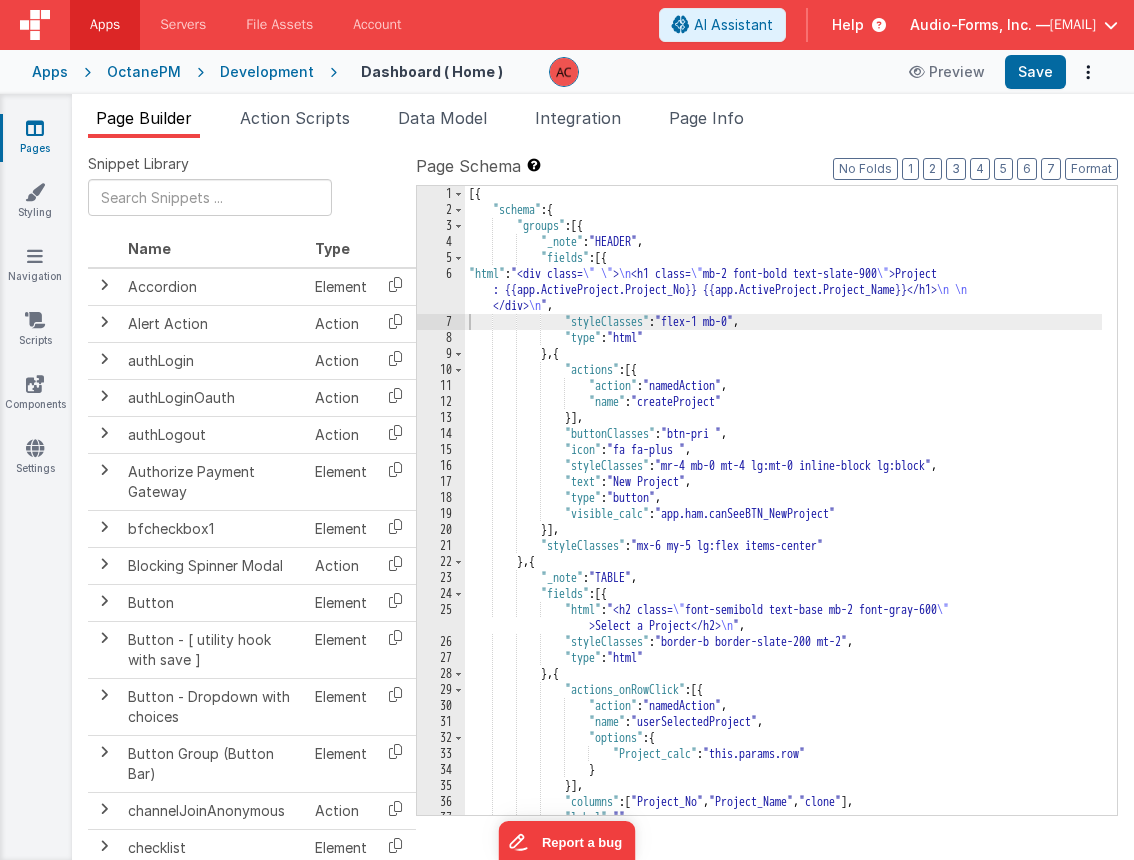 click on "OctanePM" at bounding box center (144, 72) 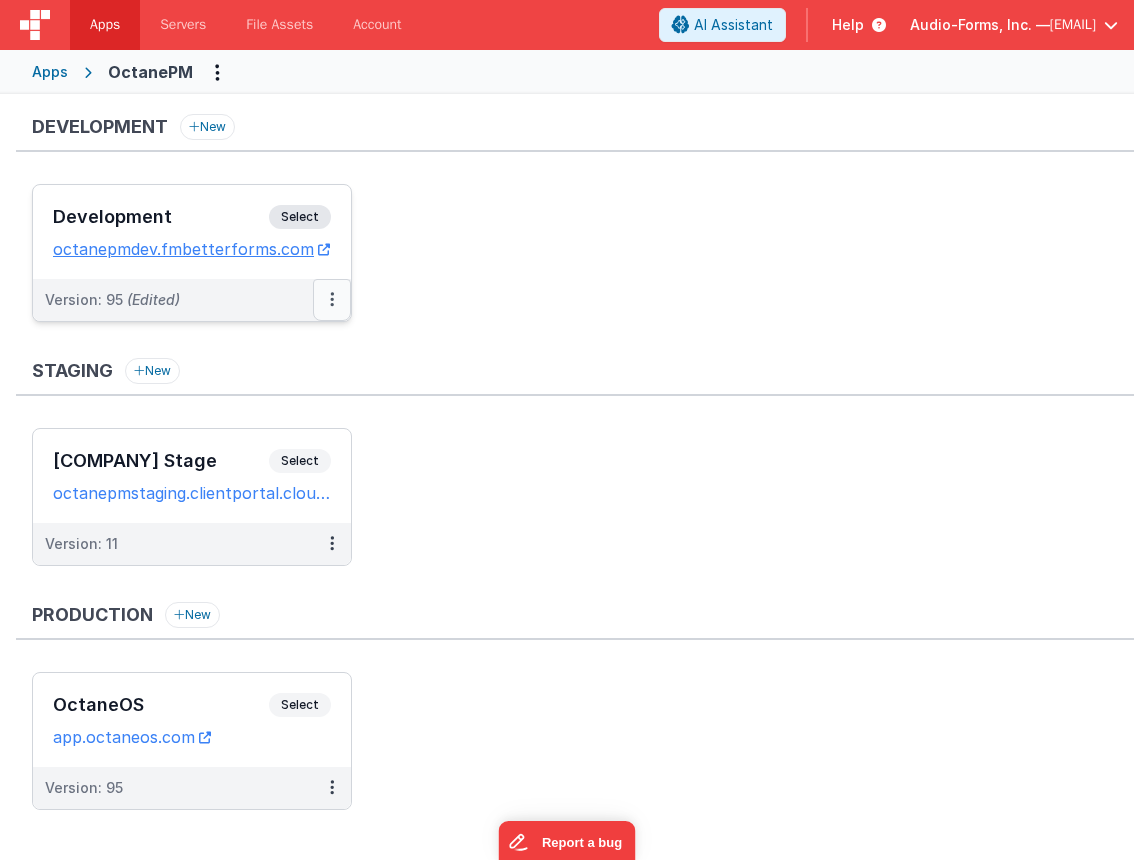 click at bounding box center [332, 300] 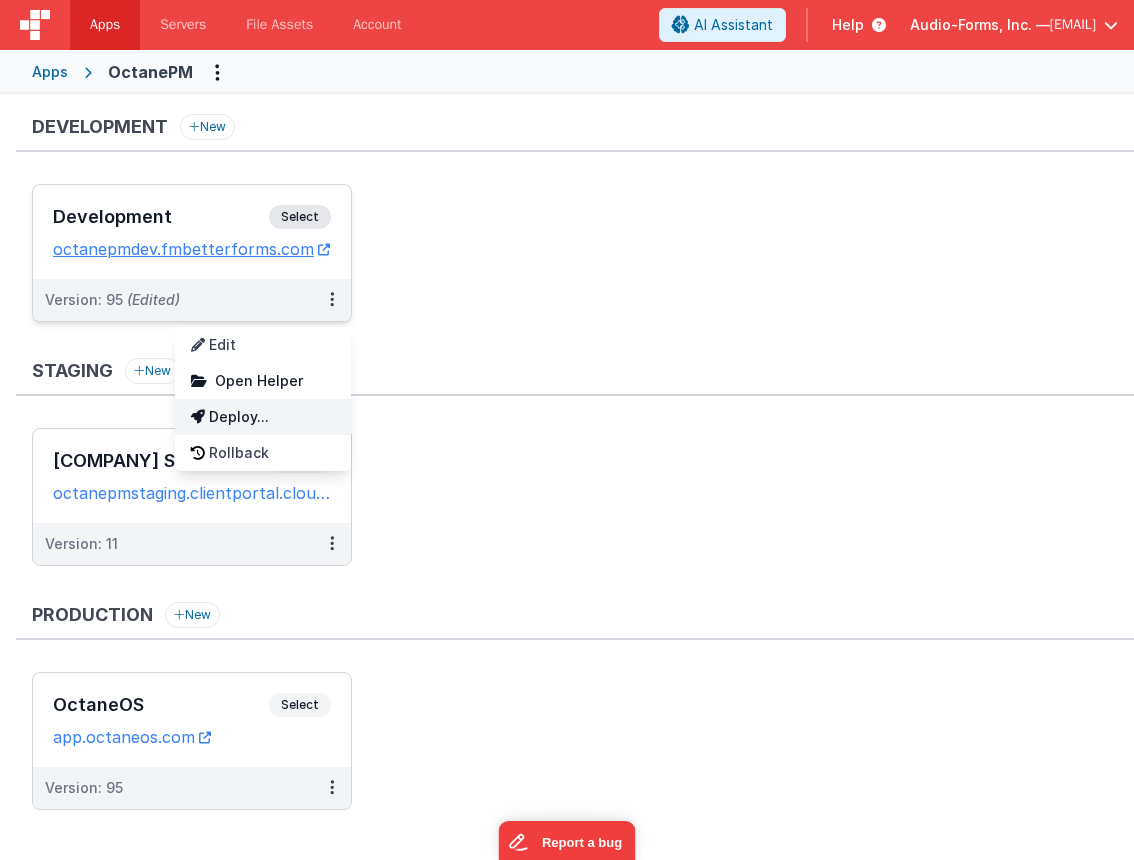 click on "Deploy..." at bounding box center (263, 417) 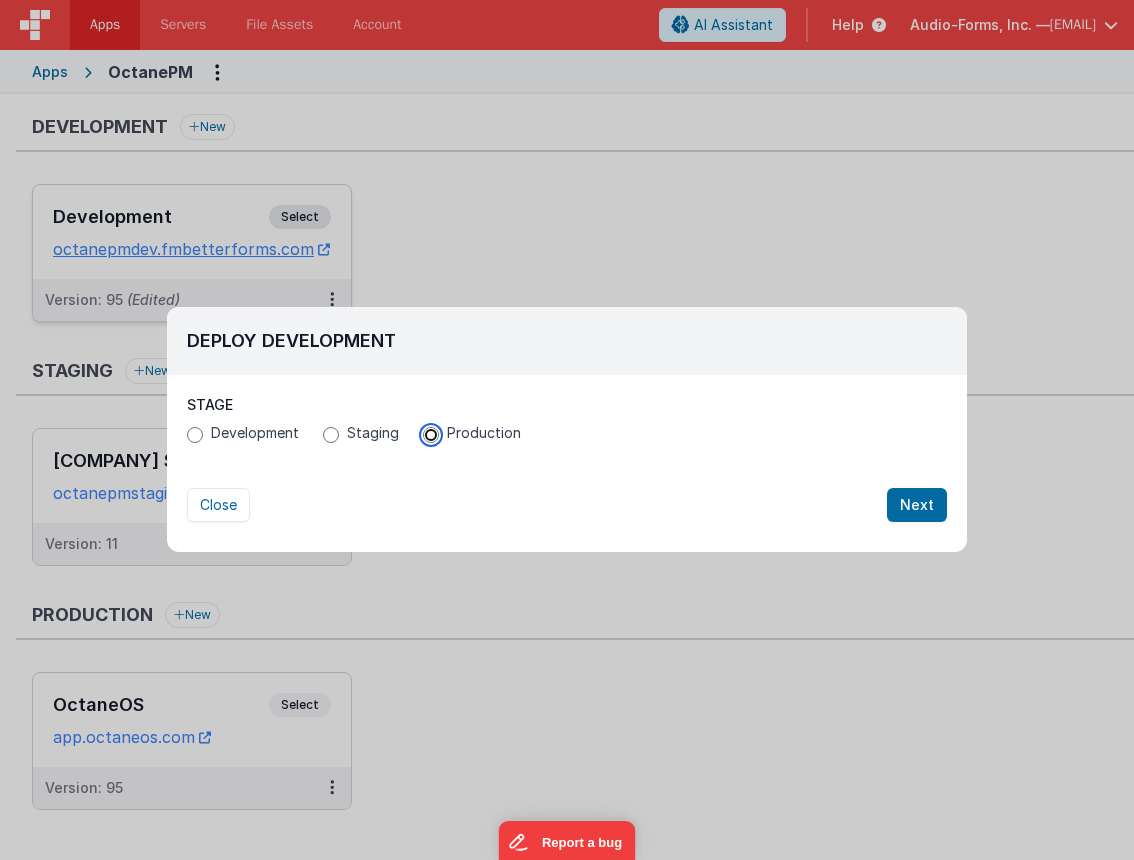 click on "Production" at bounding box center [431, 435] 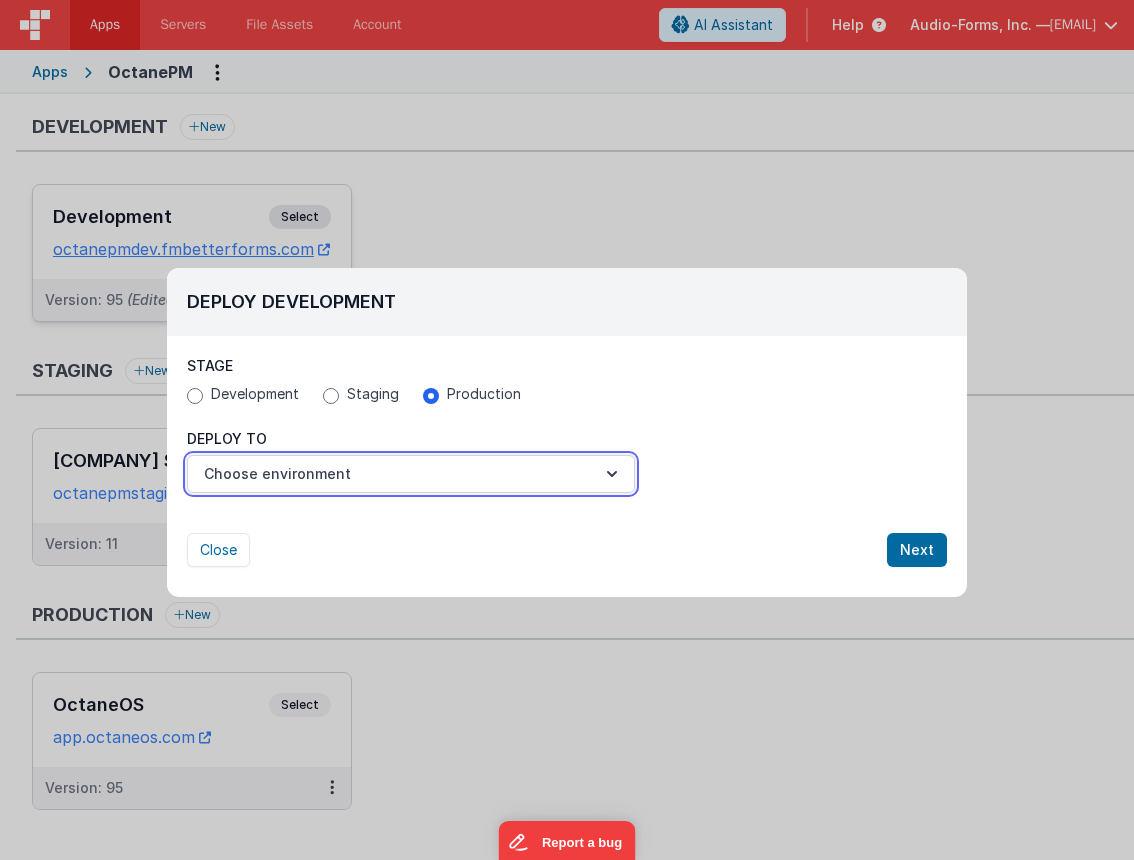 drag, startPoint x: 491, startPoint y: 470, endPoint x: 369, endPoint y: 489, distance: 123.47064 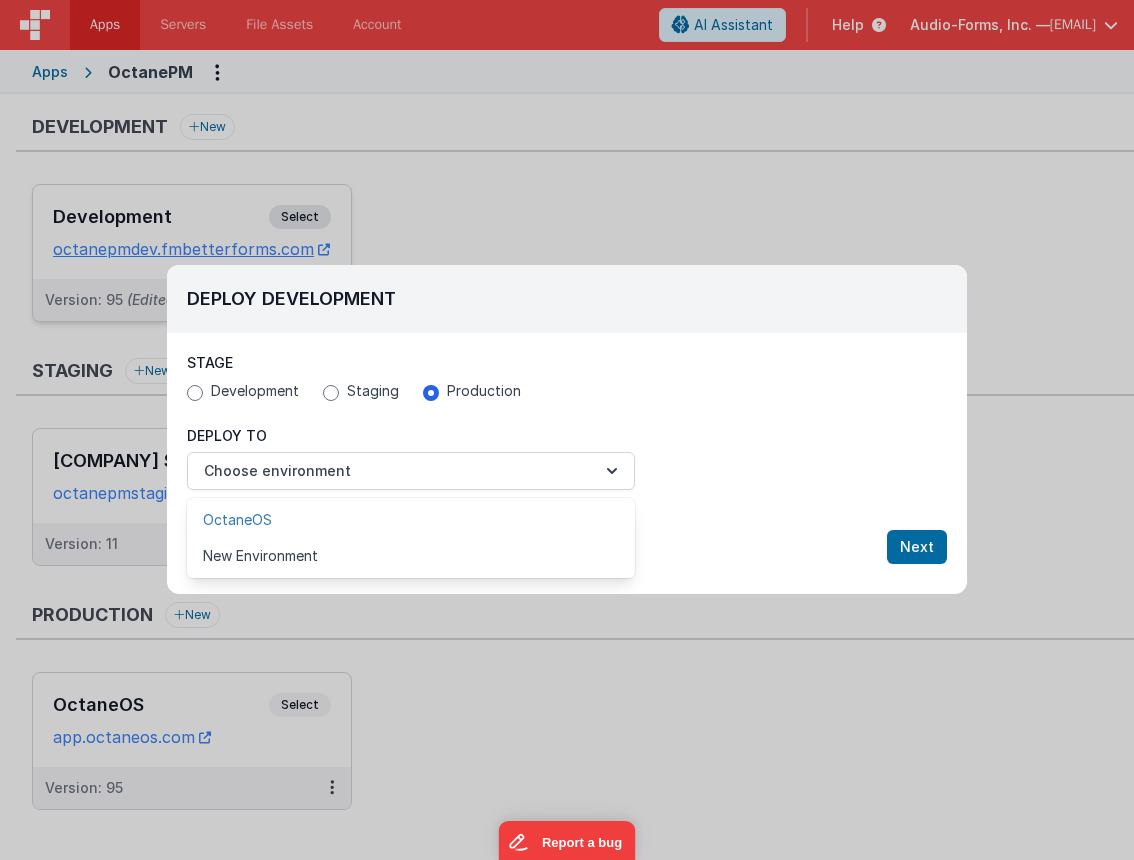 click on "OctaneOS" at bounding box center (411, 520) 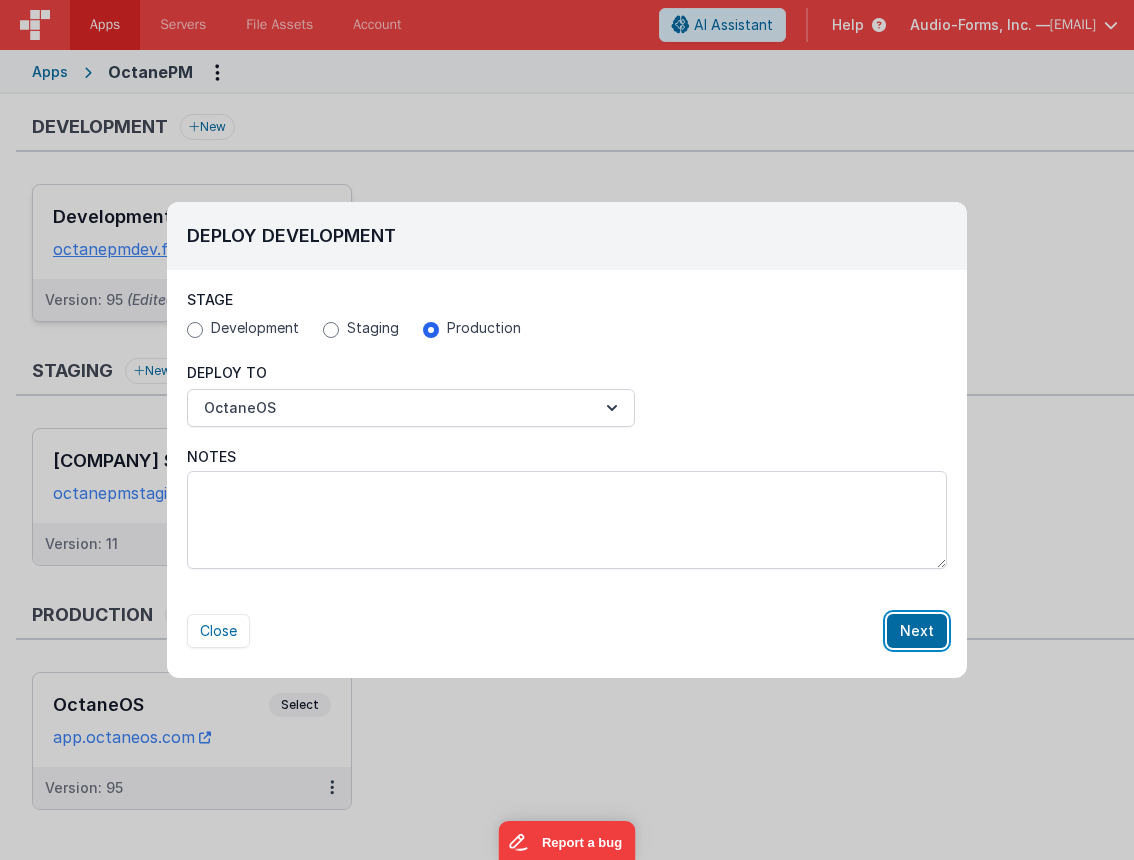 click on "Next" at bounding box center (917, 631) 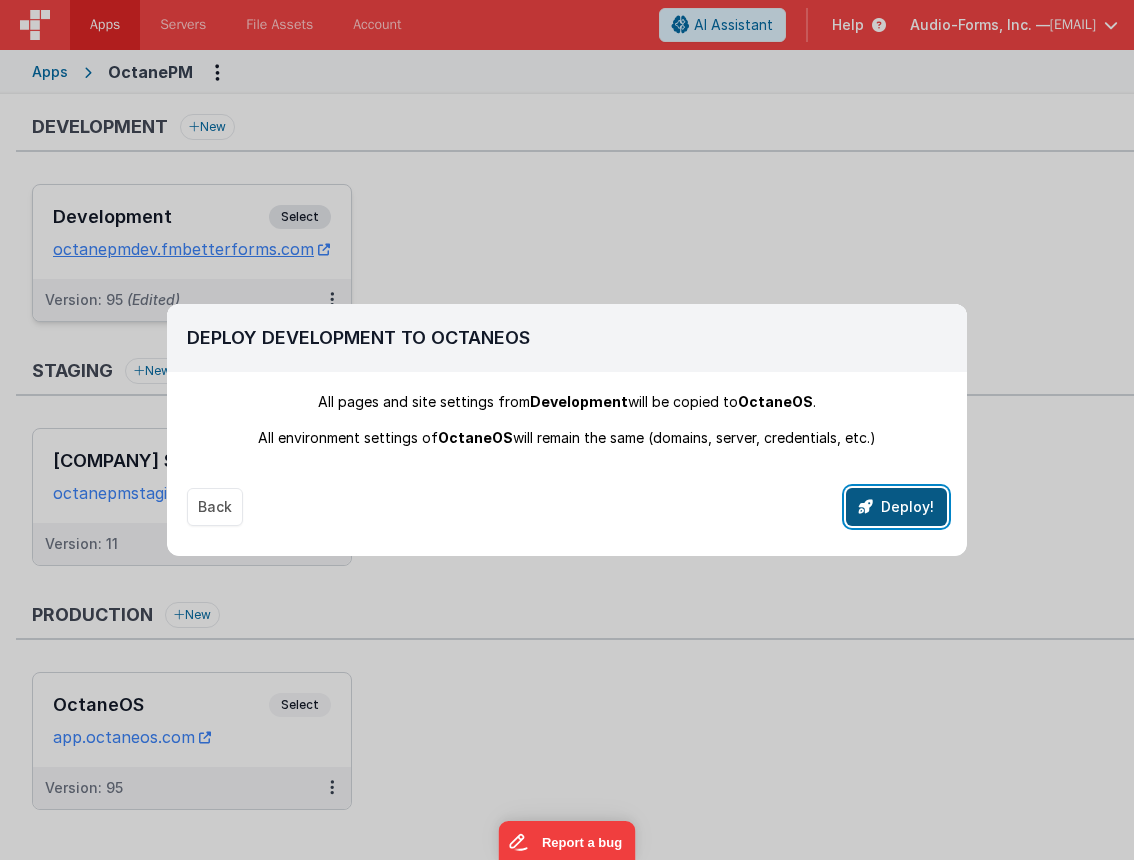 click at bounding box center [866, 507] 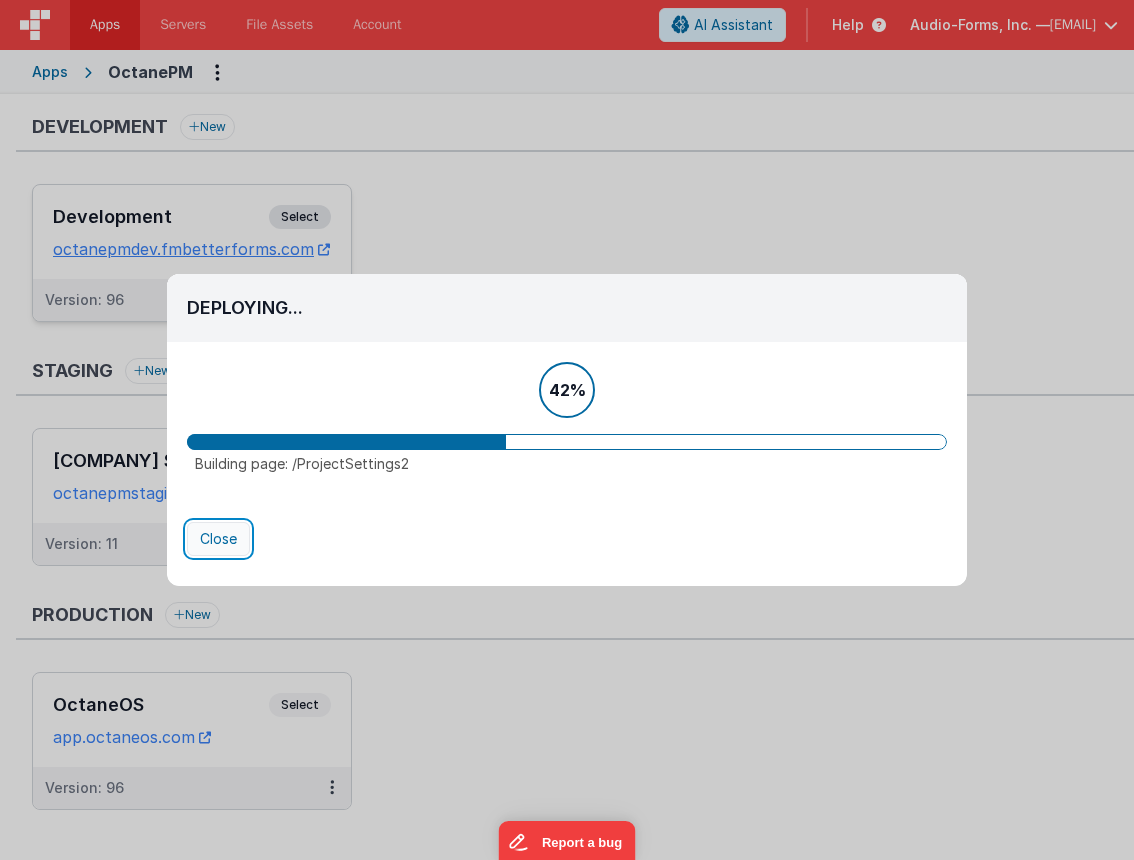 click on "Close" at bounding box center [218, 539] 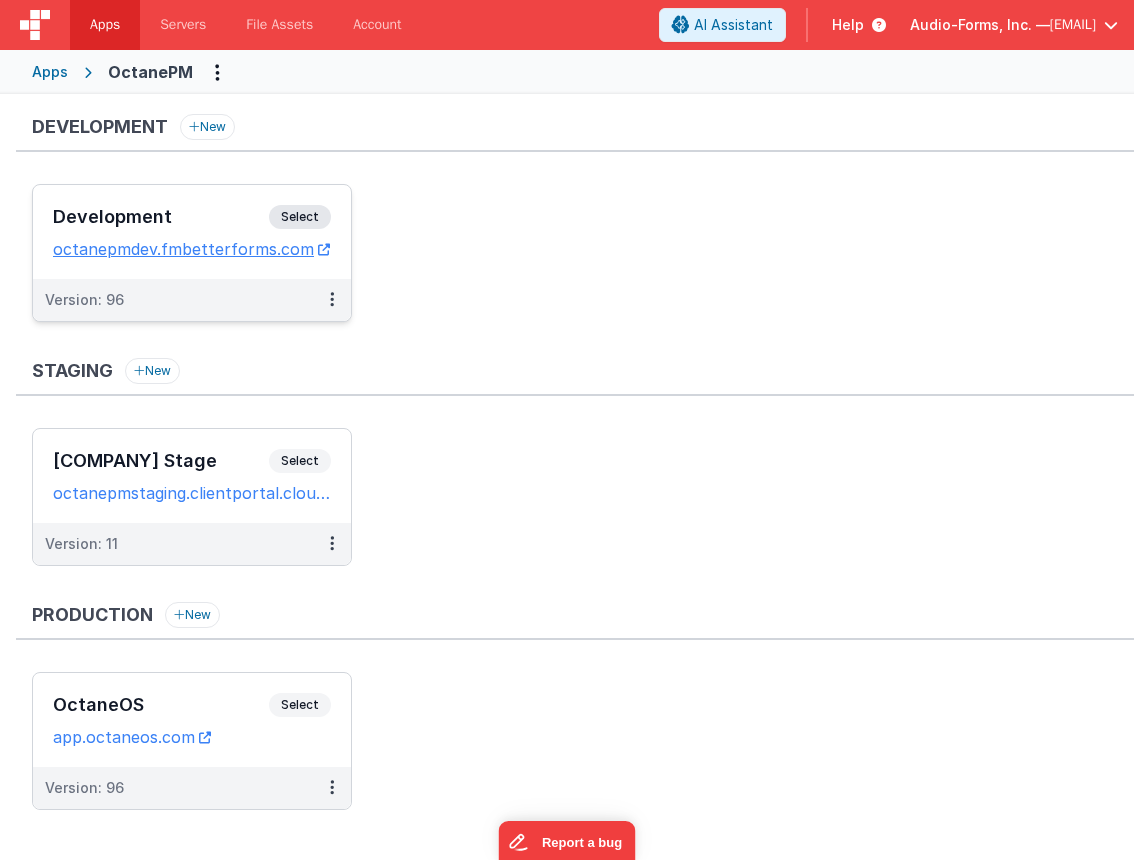click on "Development
Select   URLs
[URL]
Version: 96" at bounding box center [583, 263] 